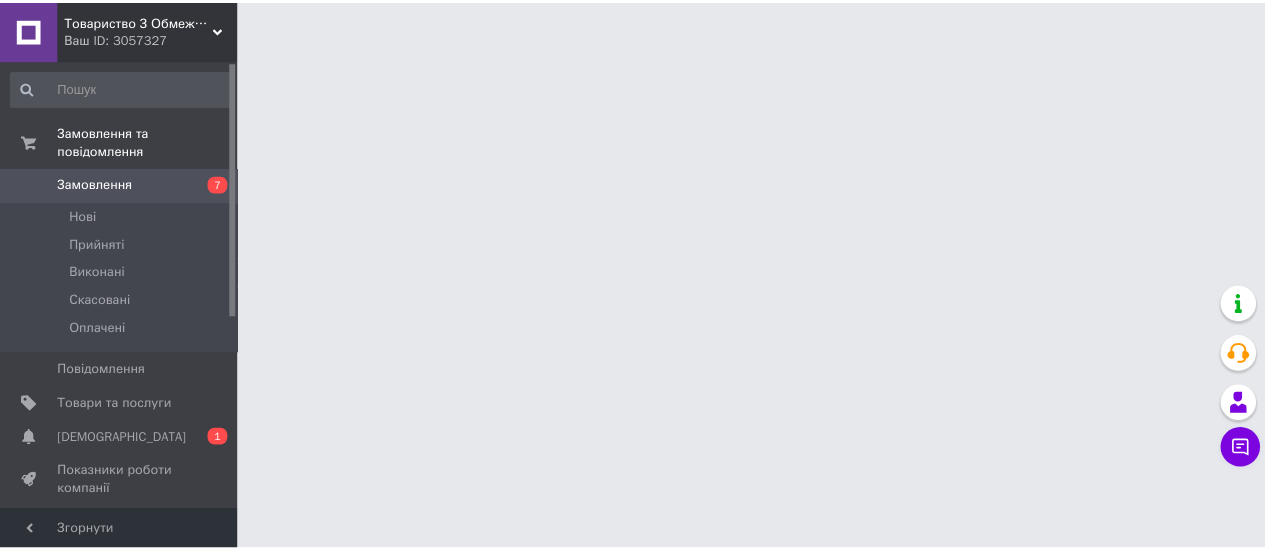 scroll, scrollTop: 0, scrollLeft: 0, axis: both 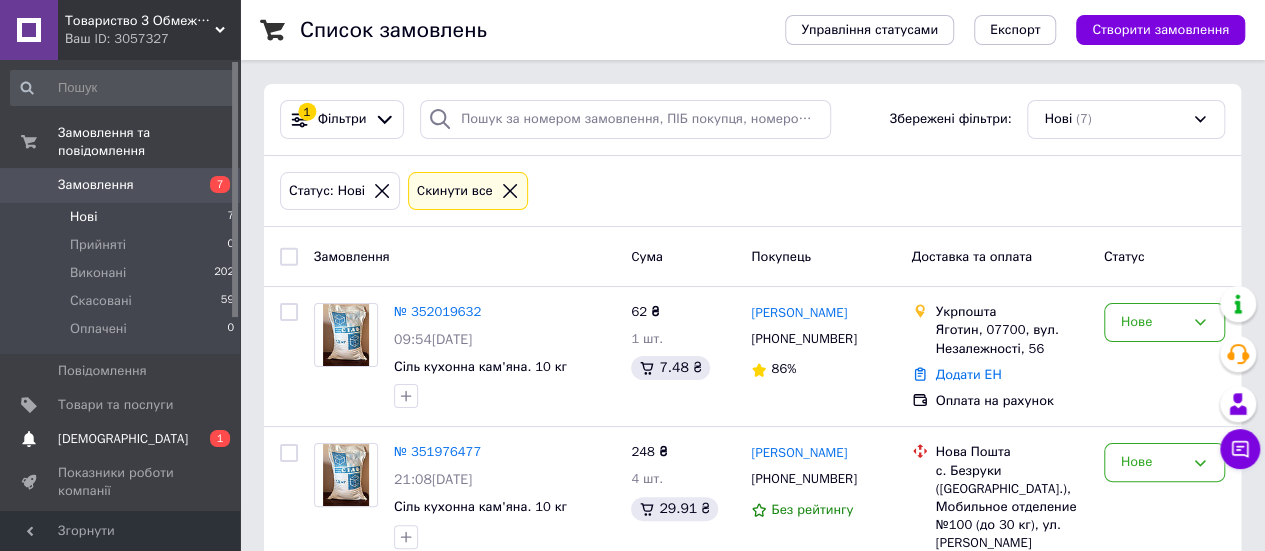 click on "[DEMOGRAPHIC_DATA]" at bounding box center (123, 439) 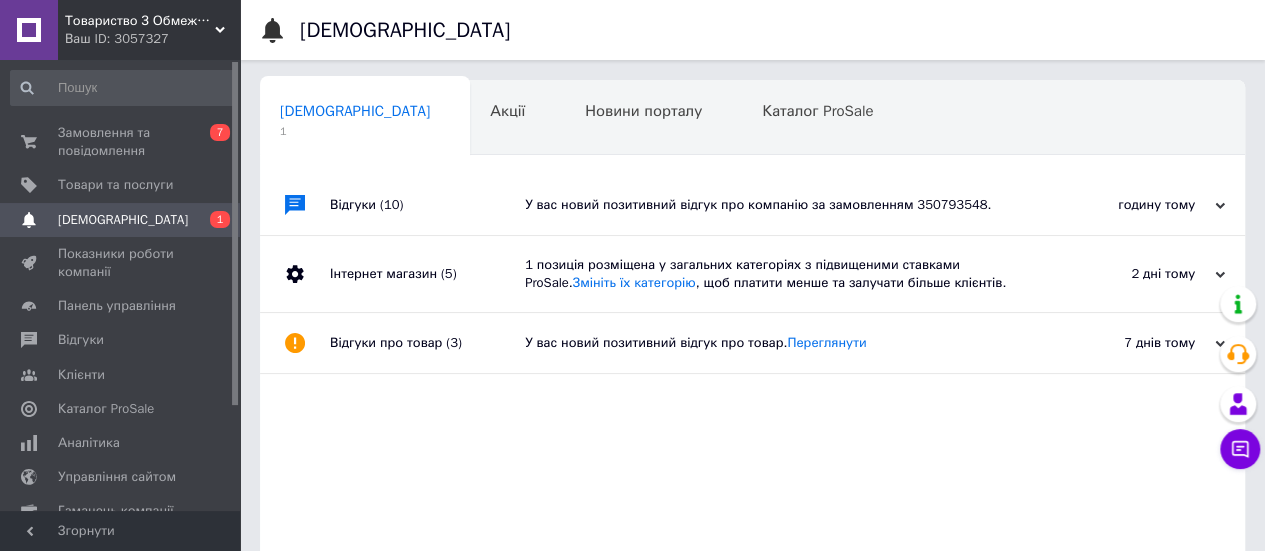 click on "У вас новий позитивний відгук про компанію за замовленням 350793548." at bounding box center [775, 205] 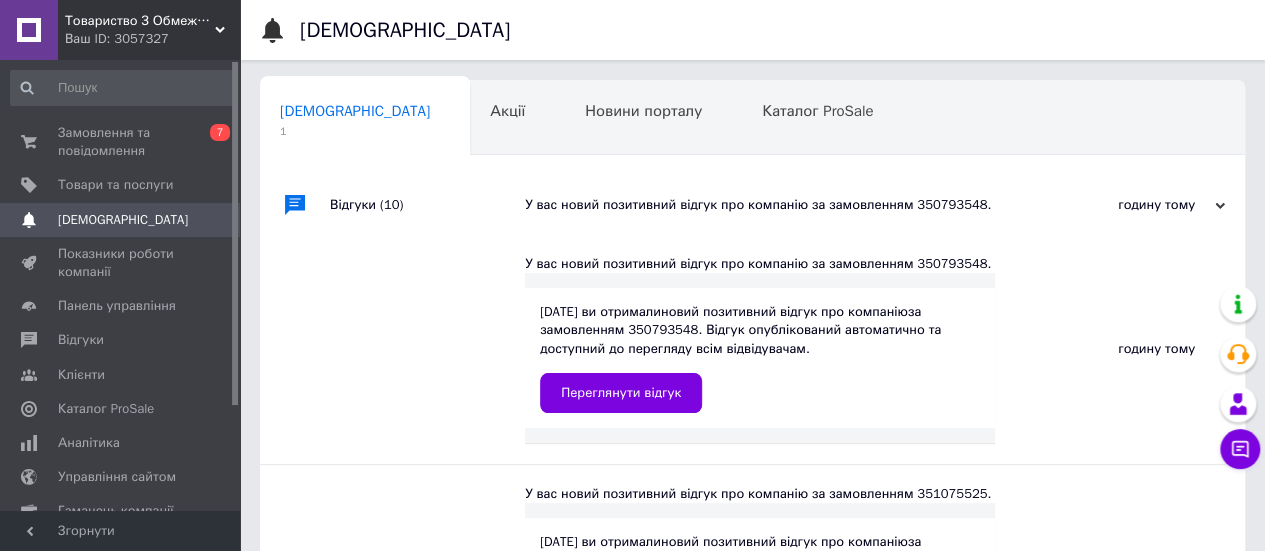 scroll, scrollTop: 100, scrollLeft: 0, axis: vertical 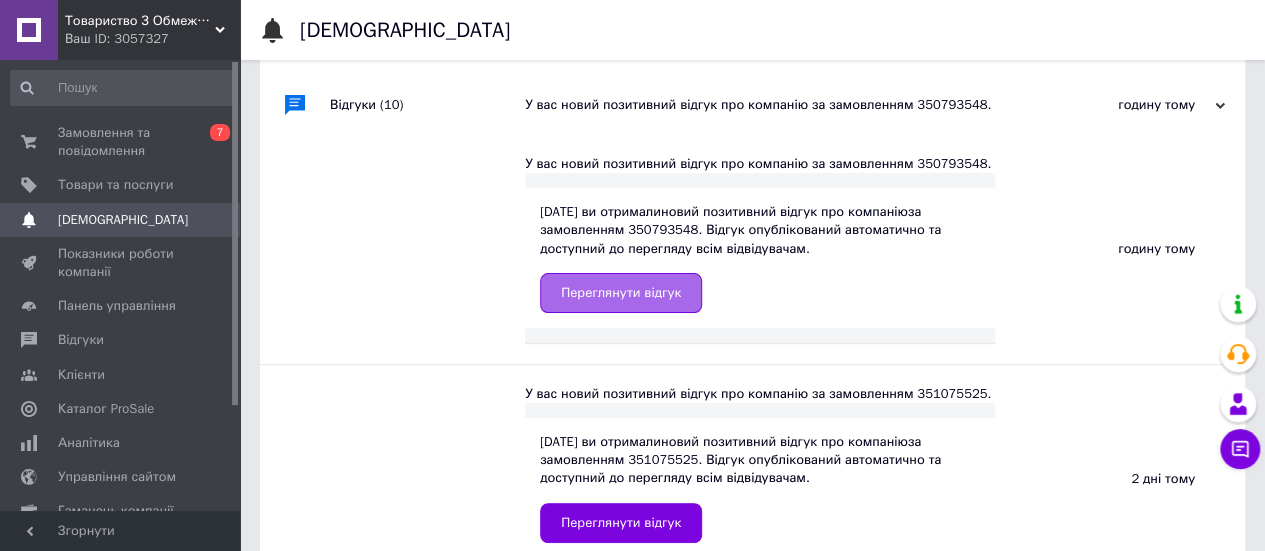 click on "Переглянути відгук" at bounding box center (621, 293) 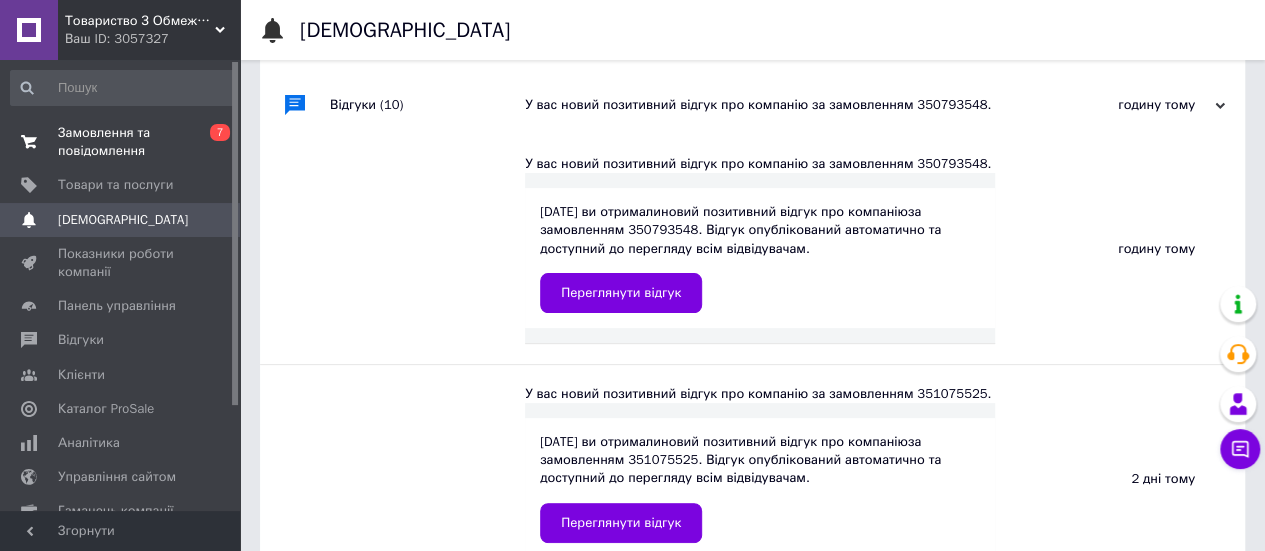 click on "Замовлення та повідомлення" at bounding box center [121, 142] 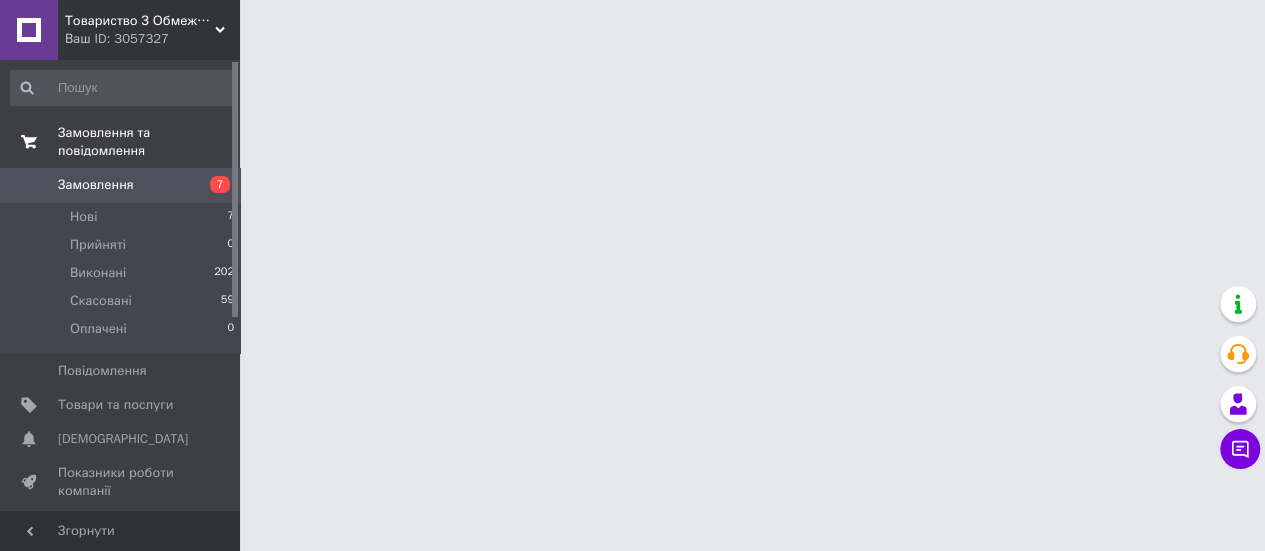 scroll, scrollTop: 0, scrollLeft: 0, axis: both 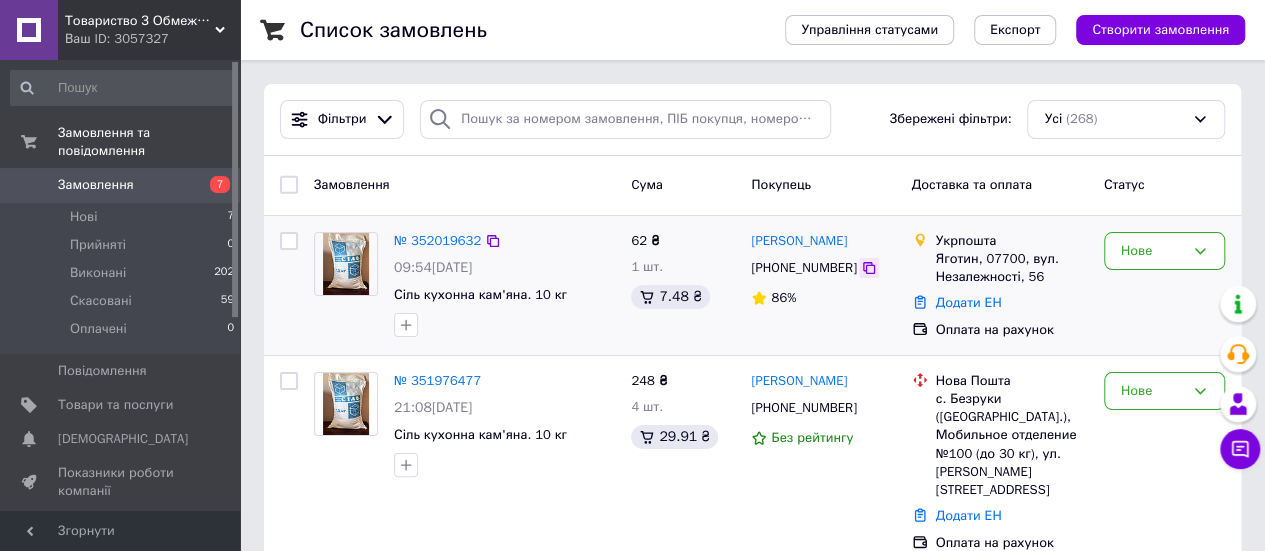 click 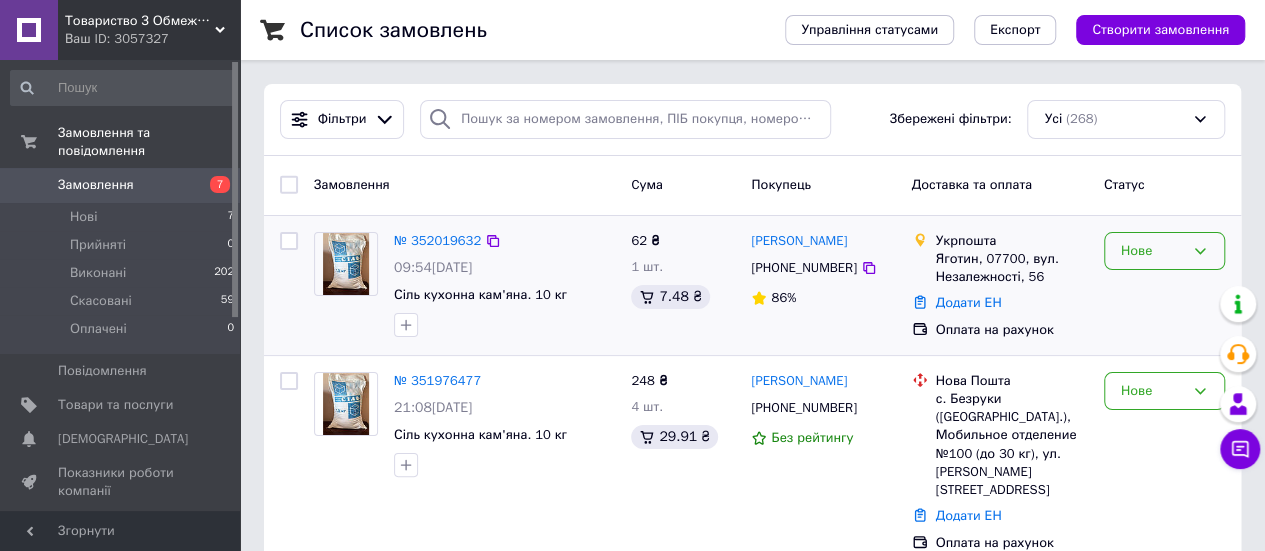 click on "Нове" at bounding box center [1164, 251] 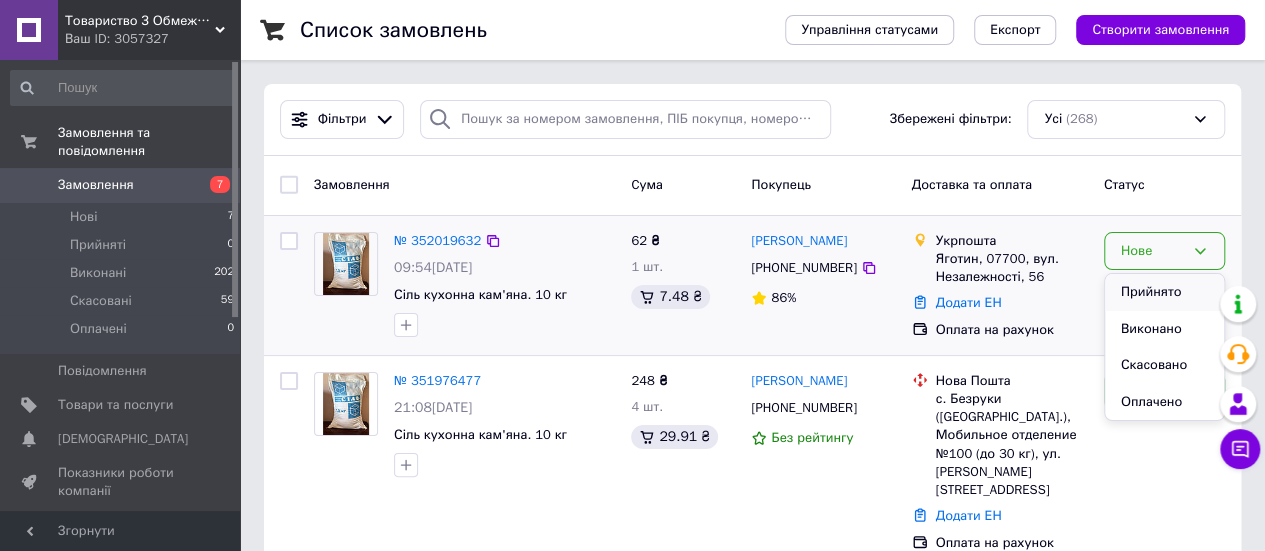 click on "Прийнято" at bounding box center (1164, 292) 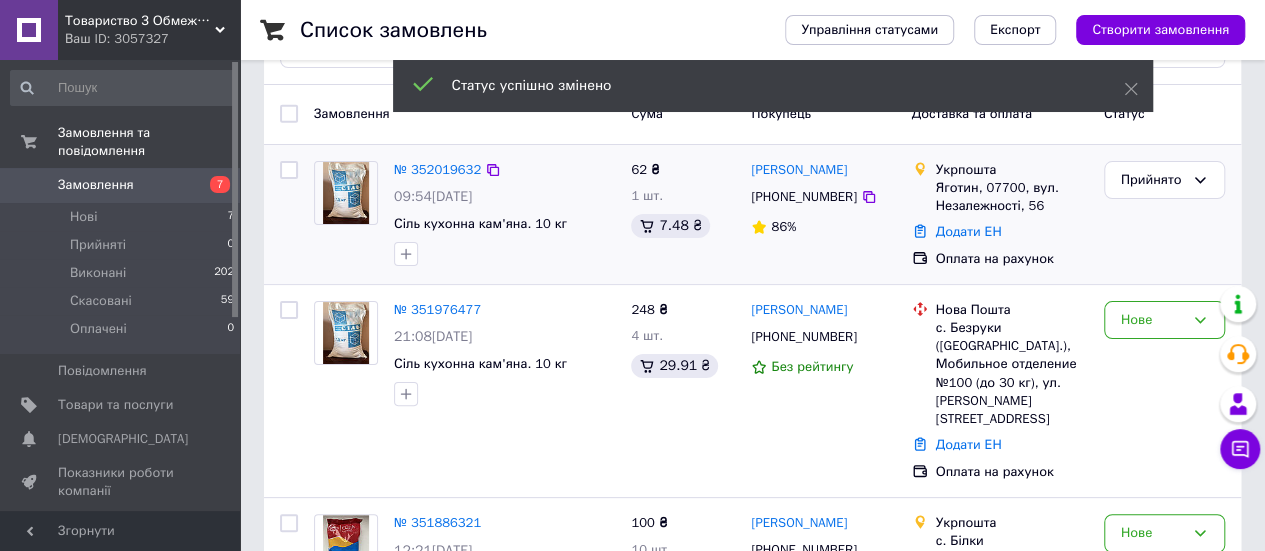 scroll, scrollTop: 100, scrollLeft: 0, axis: vertical 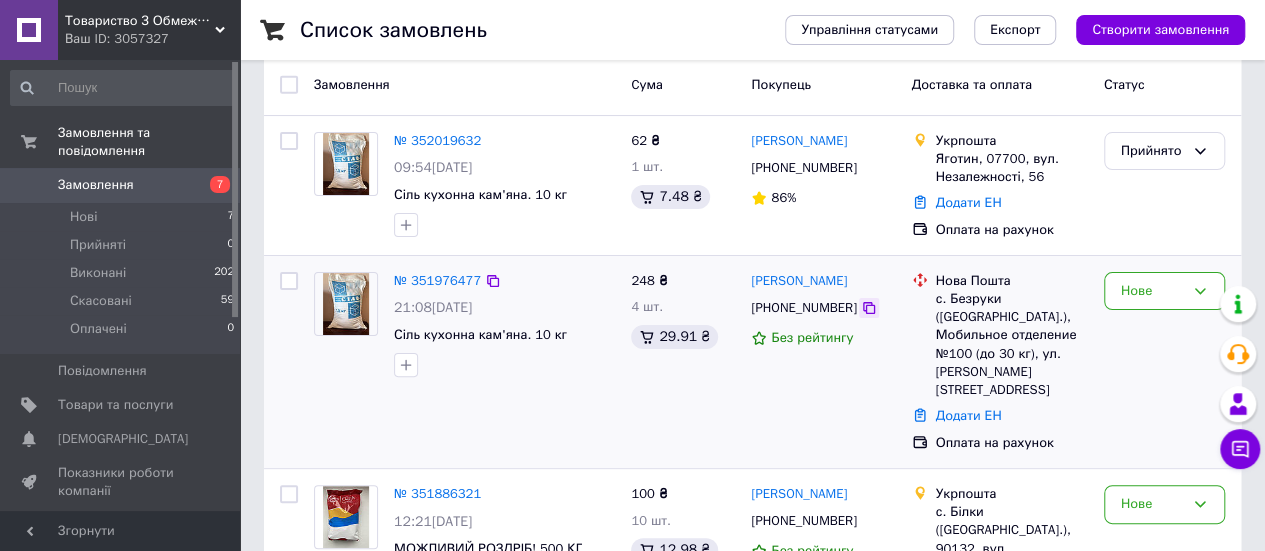 click 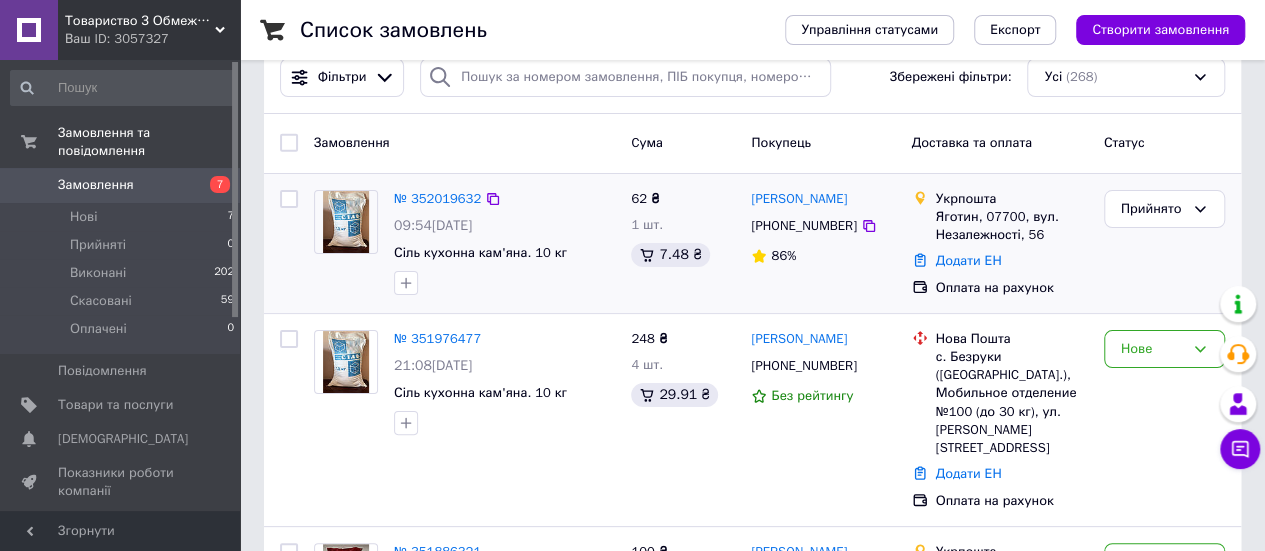 scroll, scrollTop: 0, scrollLeft: 0, axis: both 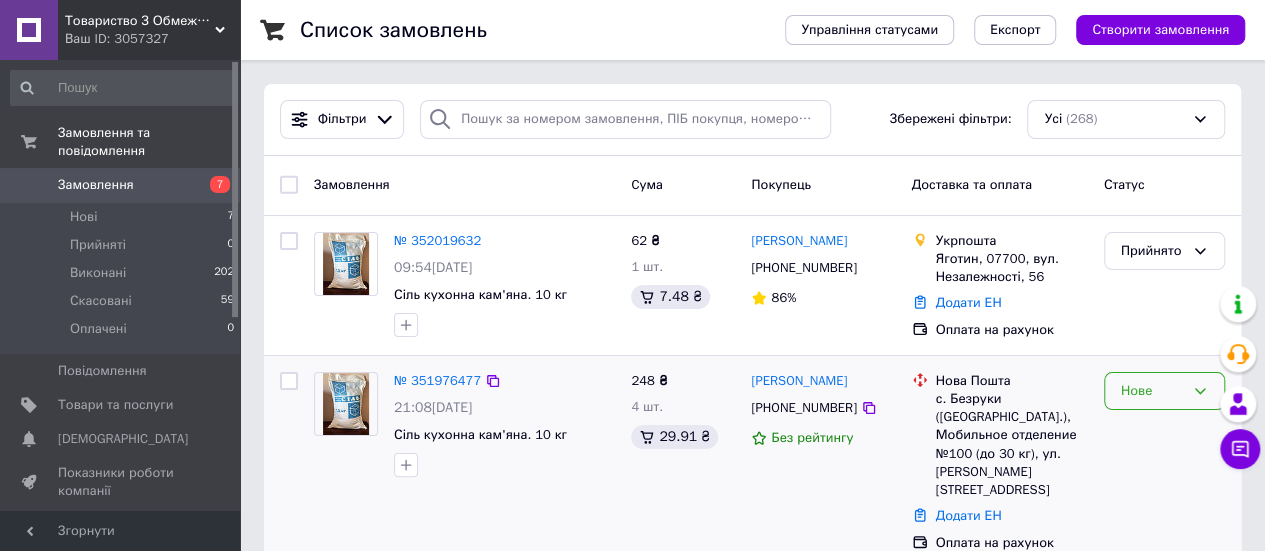 click on "Нове" at bounding box center [1164, 391] 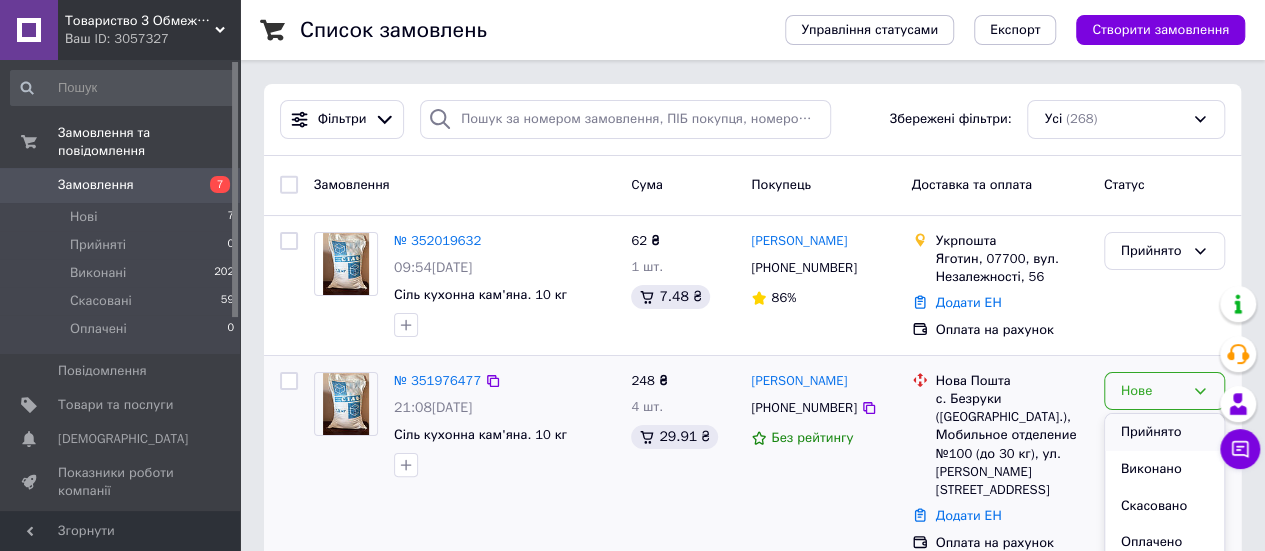 click on "Прийнято" at bounding box center (1164, 432) 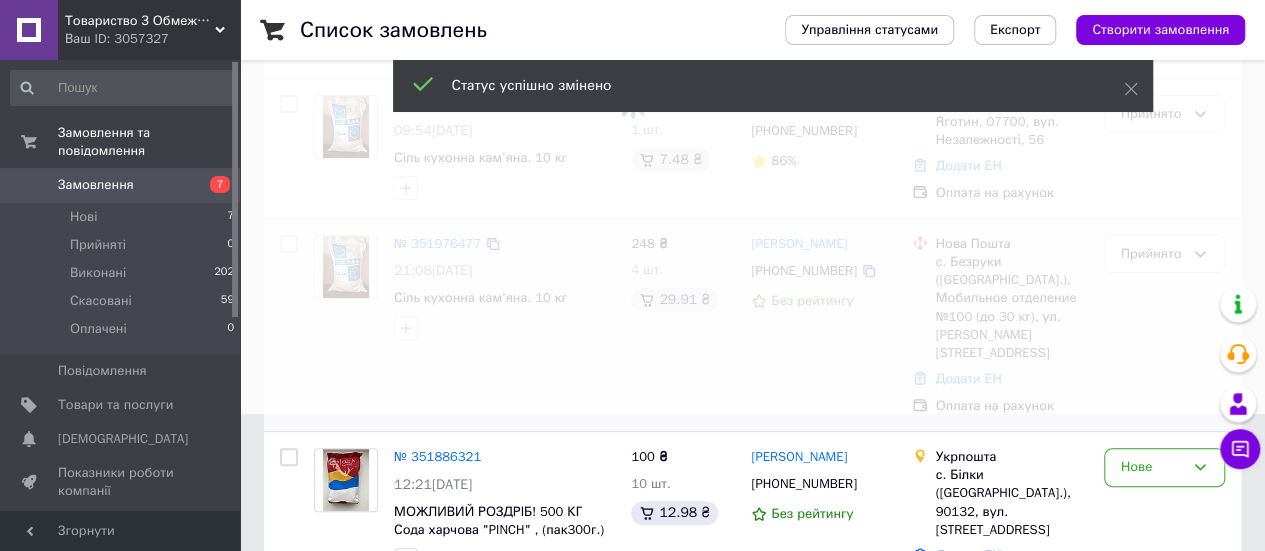 scroll, scrollTop: 300, scrollLeft: 0, axis: vertical 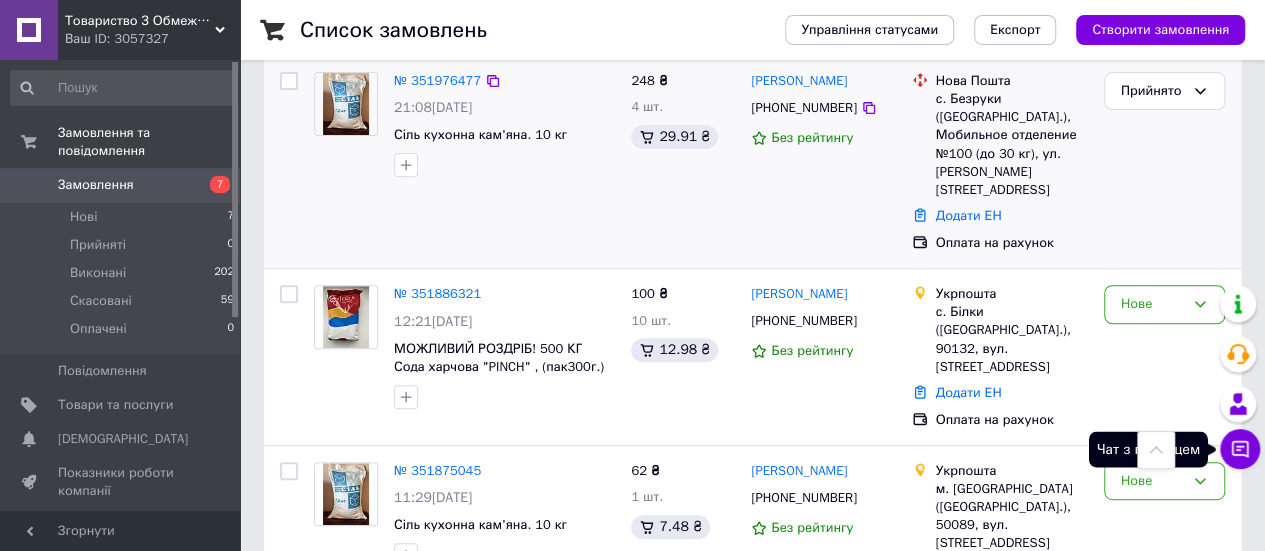 click 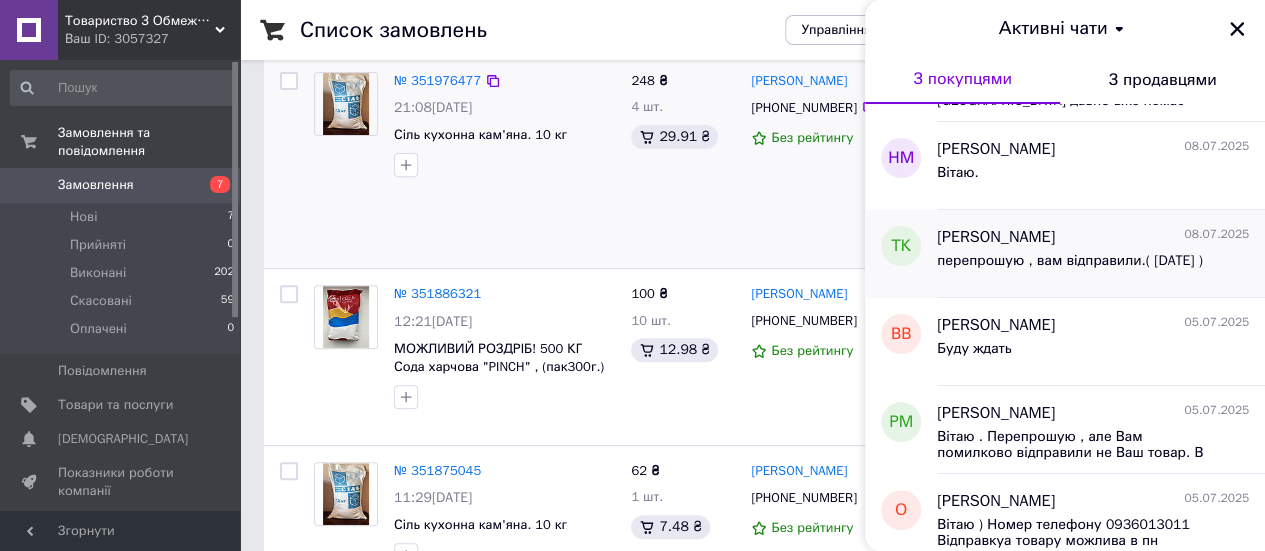 scroll, scrollTop: 200, scrollLeft: 0, axis: vertical 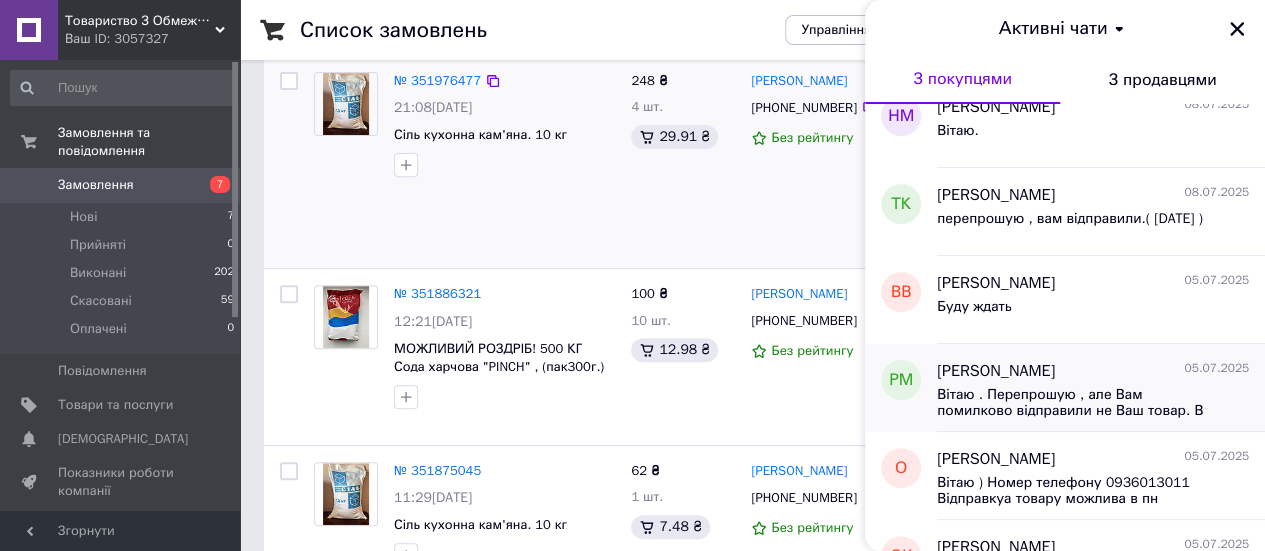 click on "Вітаю . Перепрошую , але Вам помилково відправили не Ваш товар. В пн відправимо соду. Приносим вибачення" at bounding box center [1079, 403] 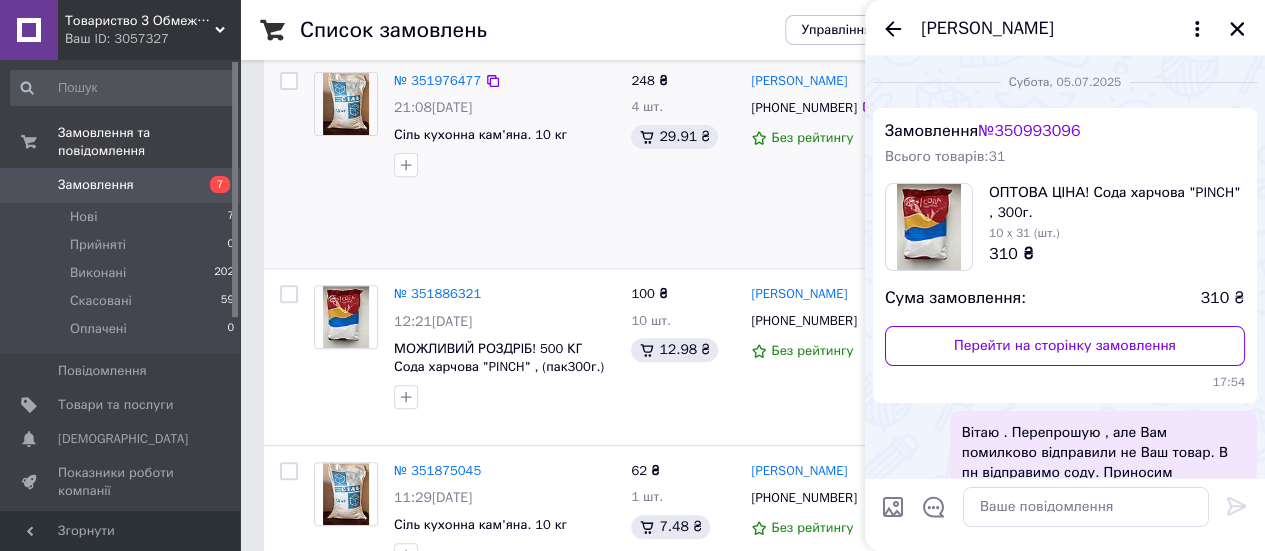 scroll, scrollTop: 45, scrollLeft: 0, axis: vertical 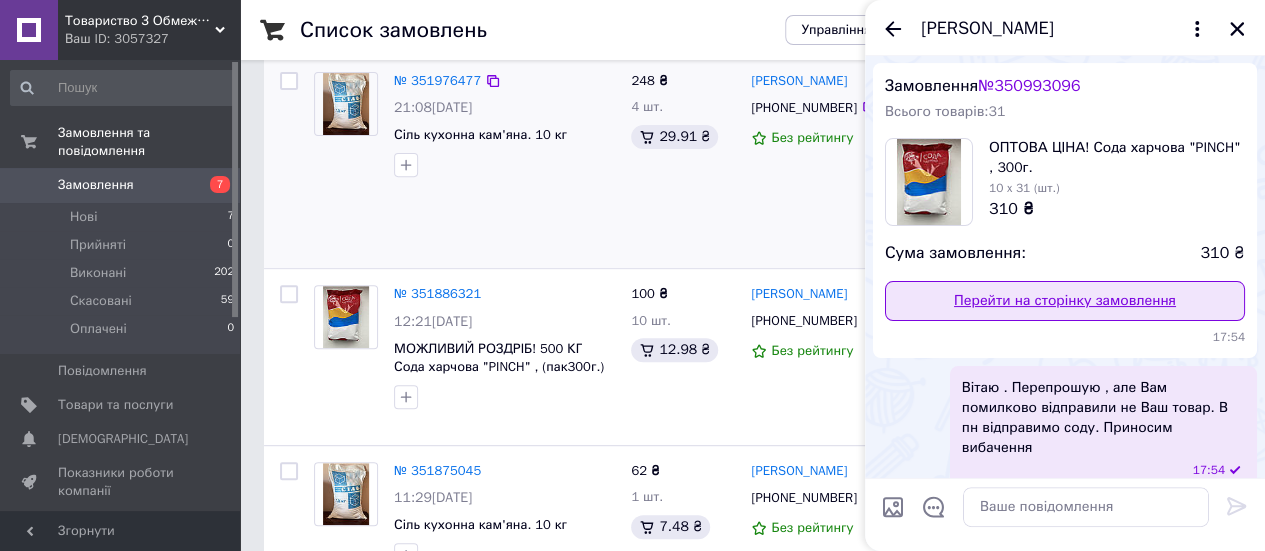 click on "Перейти на сторінку замовлення" at bounding box center [1065, 301] 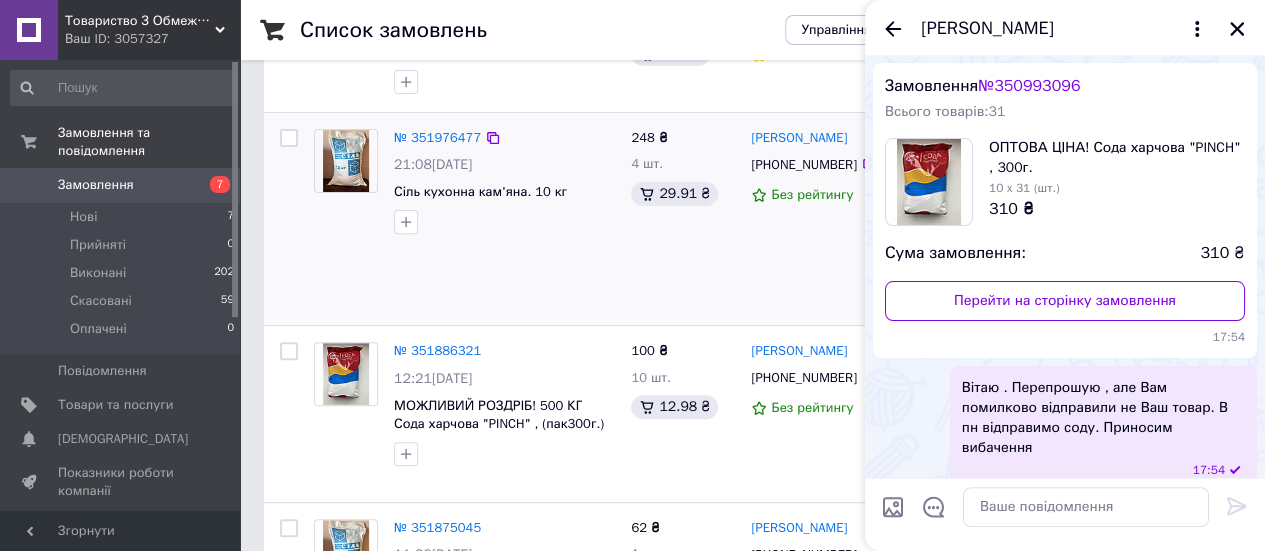 scroll, scrollTop: 200, scrollLeft: 0, axis: vertical 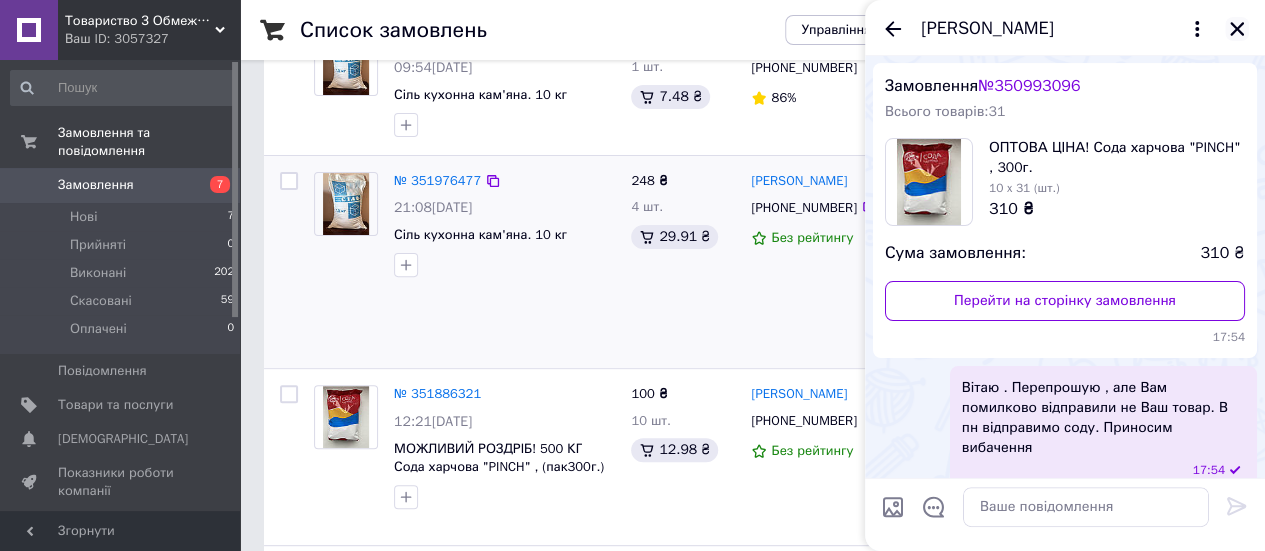 click 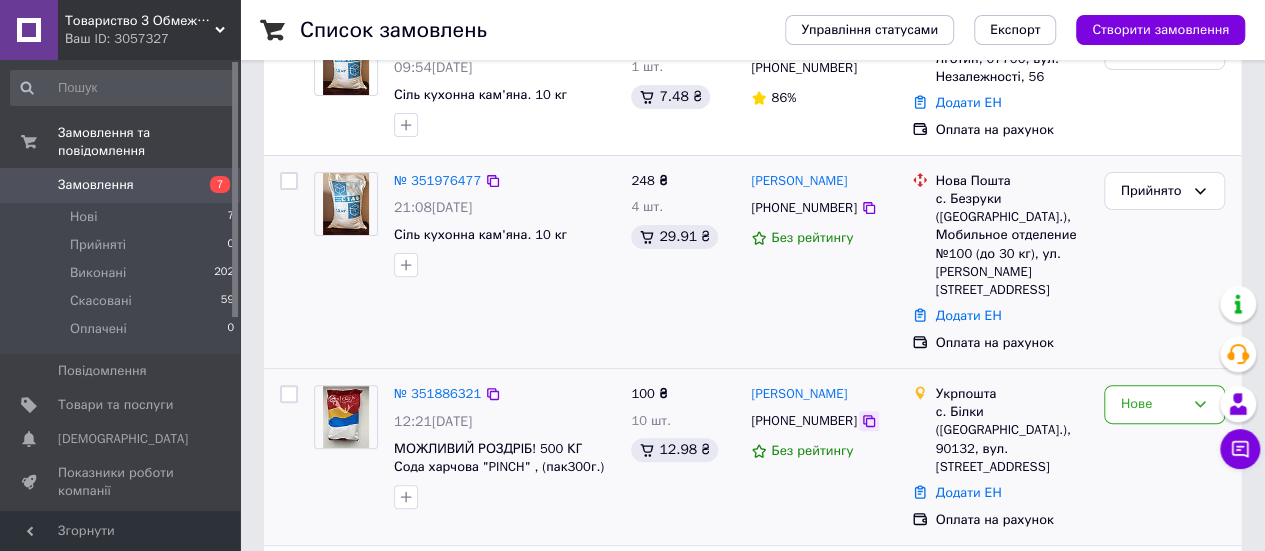 click 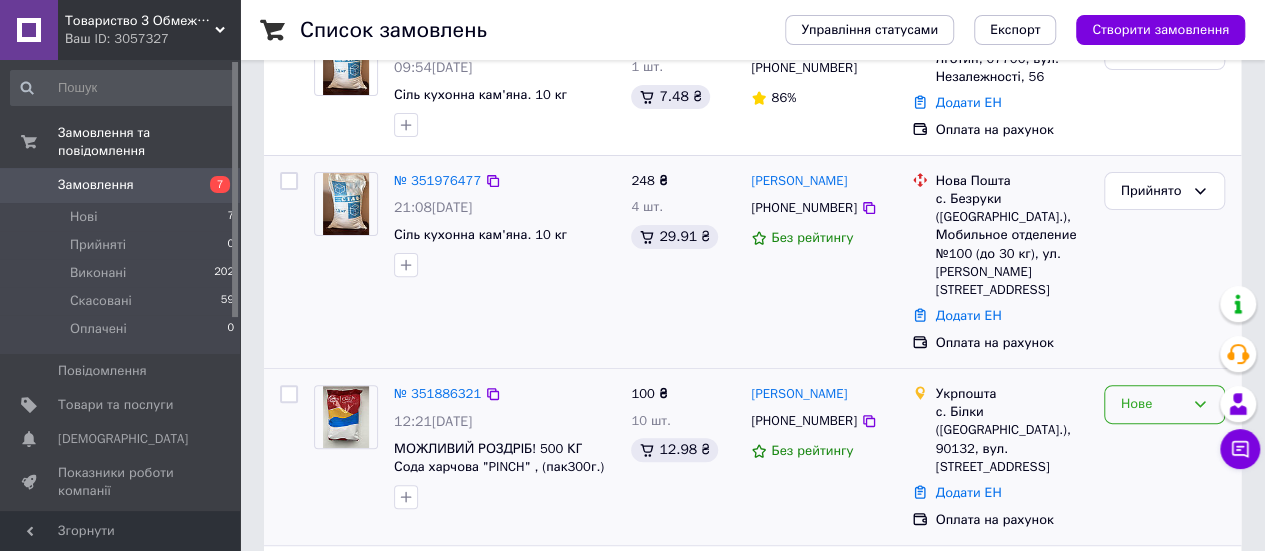 click on "Нове" at bounding box center (1152, 404) 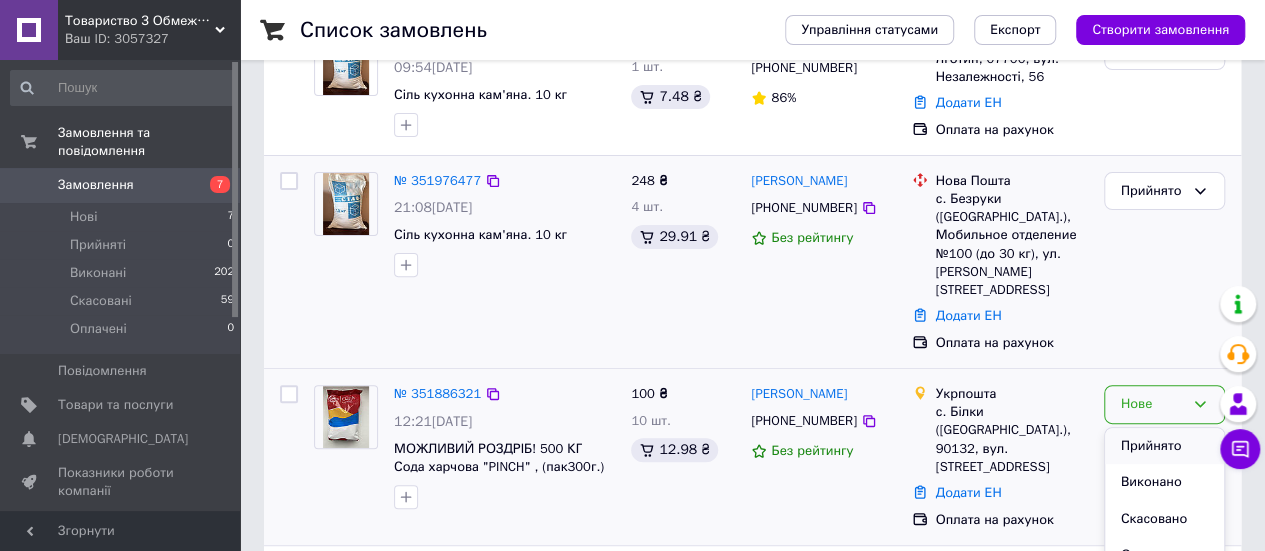 click on "Прийнято" at bounding box center (1164, 446) 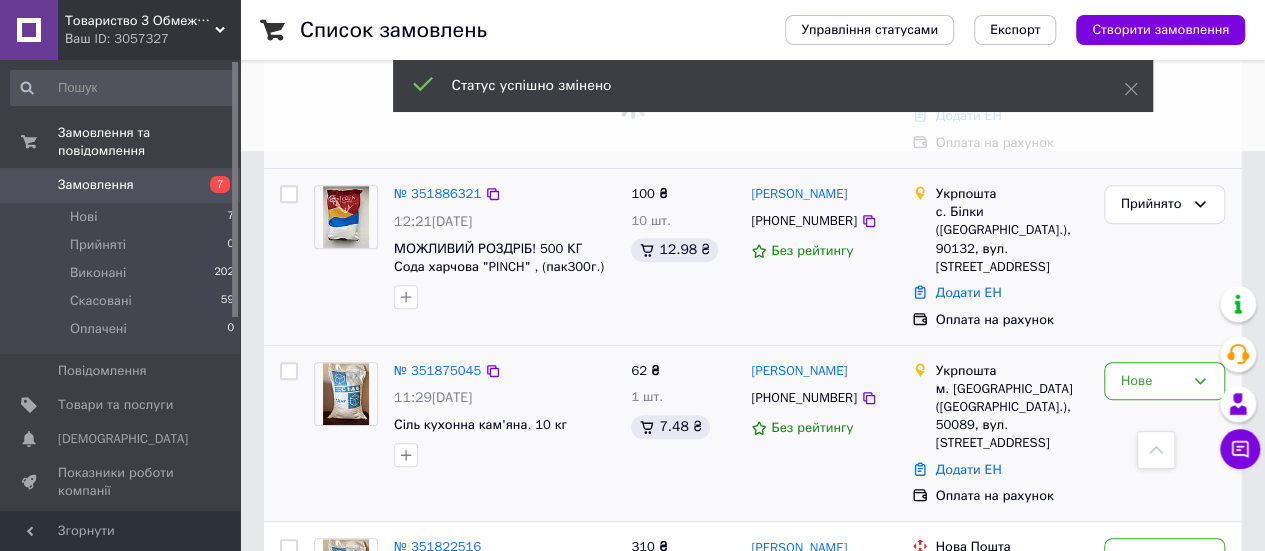 scroll, scrollTop: 500, scrollLeft: 0, axis: vertical 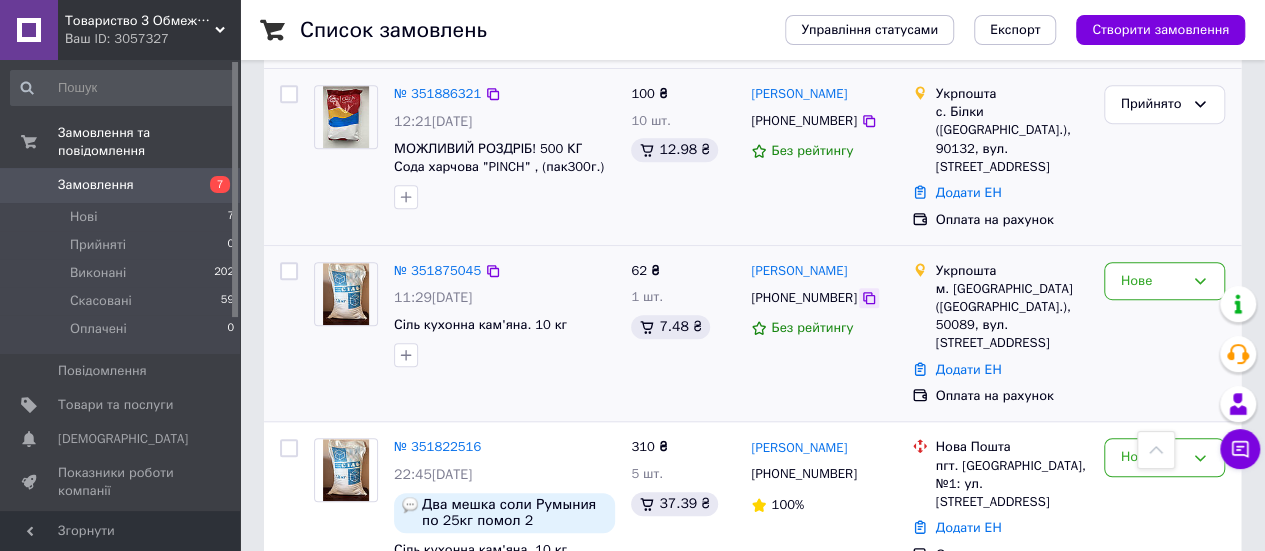 click 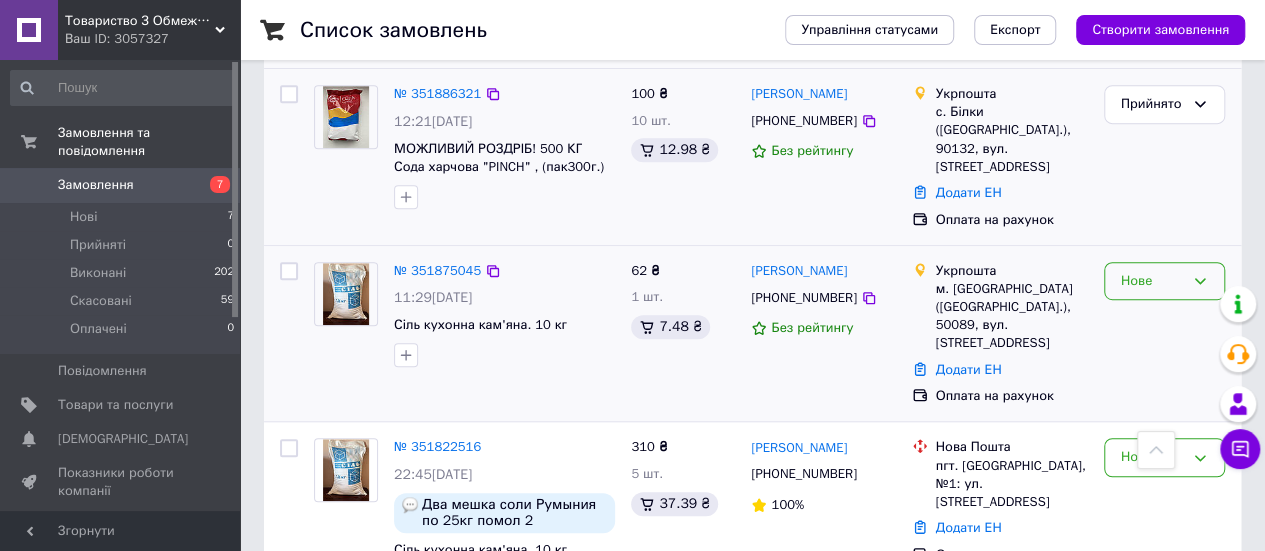click on "Нове" at bounding box center (1152, 281) 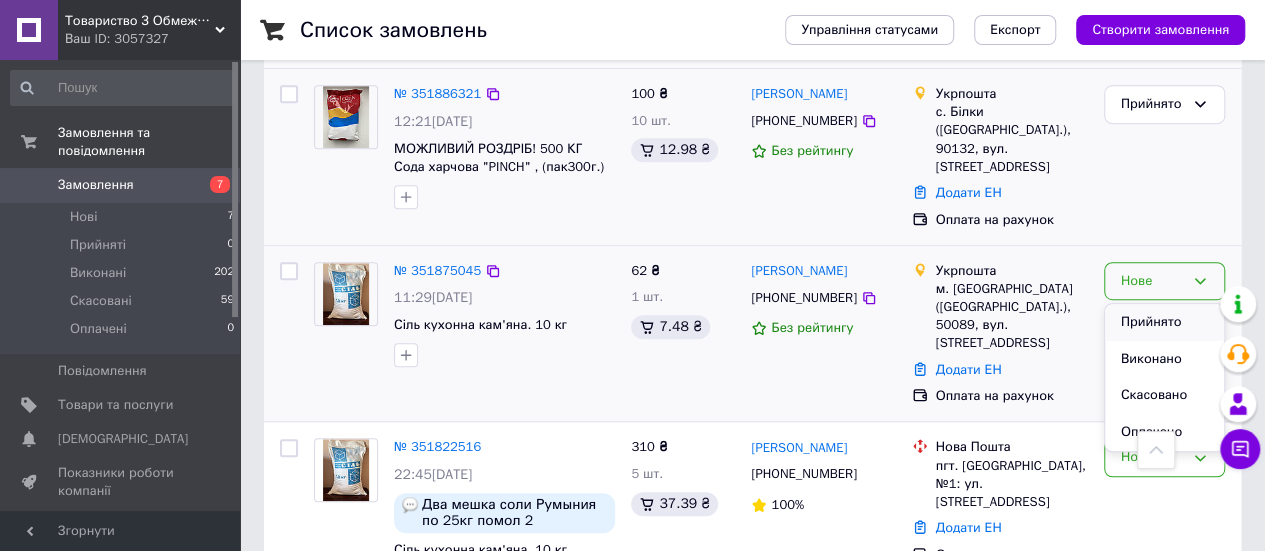 click on "Прийнято" at bounding box center (1164, 322) 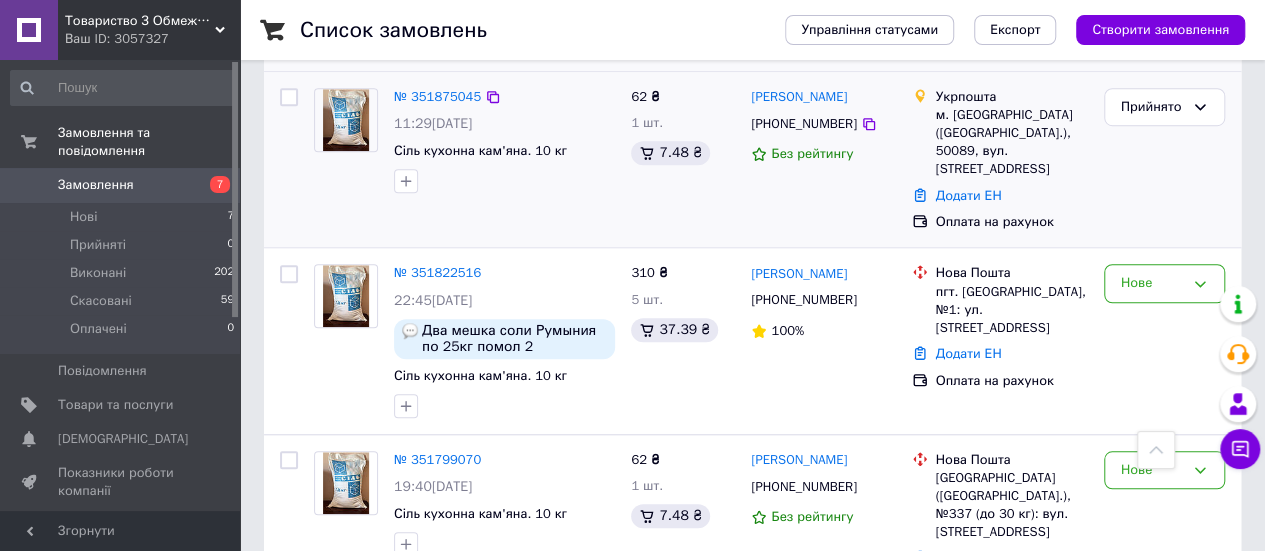 scroll, scrollTop: 700, scrollLeft: 0, axis: vertical 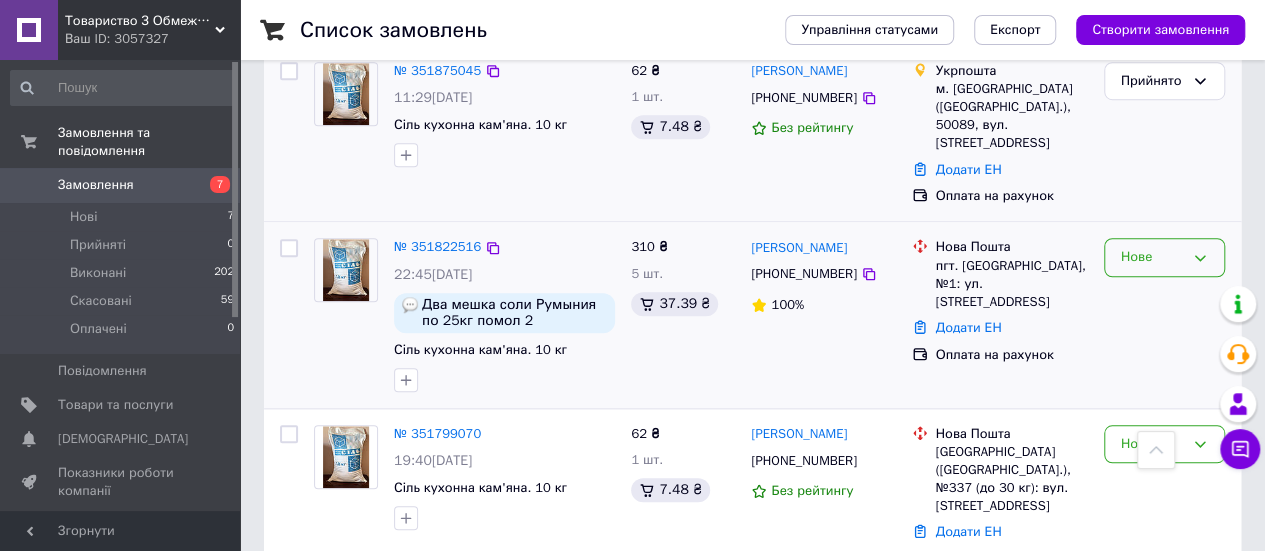 click on "Нове" at bounding box center (1152, 257) 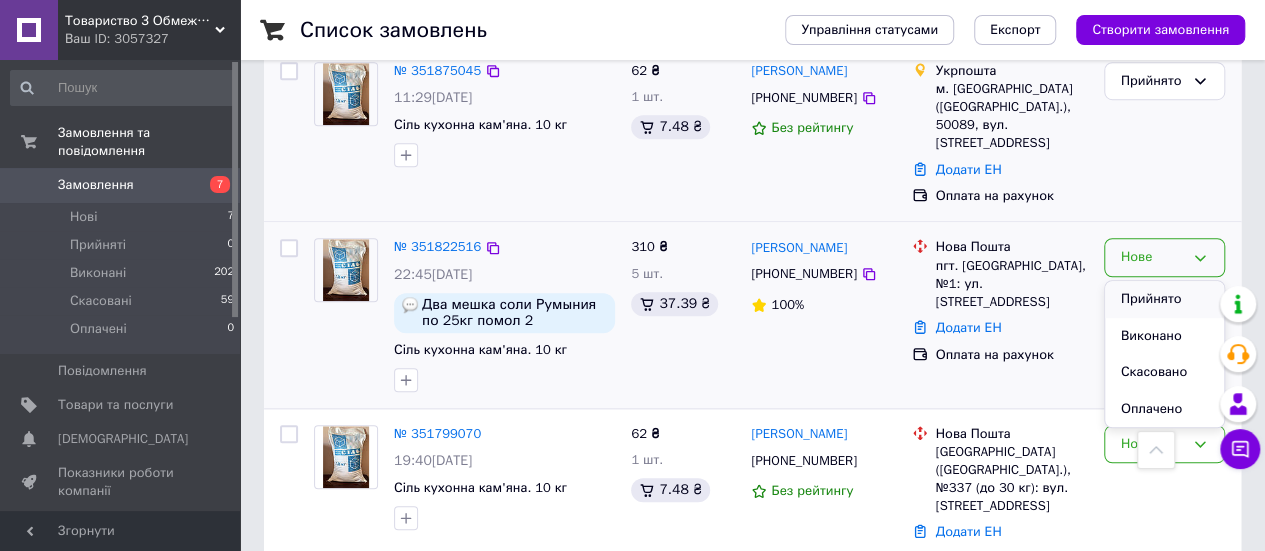 click on "Прийнято" at bounding box center [1164, 299] 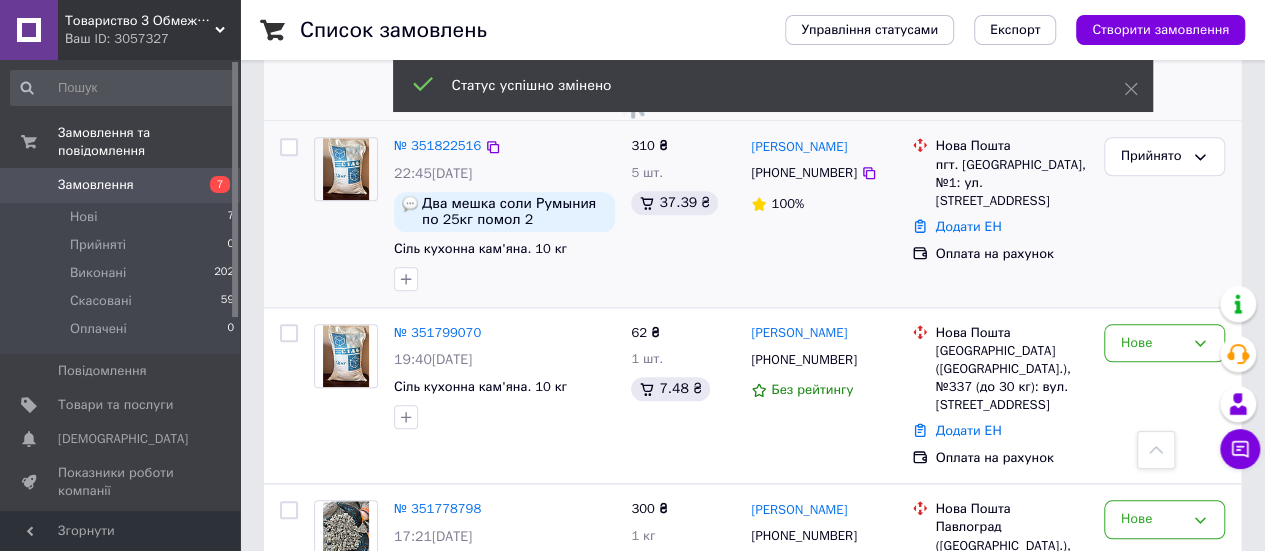 scroll, scrollTop: 900, scrollLeft: 0, axis: vertical 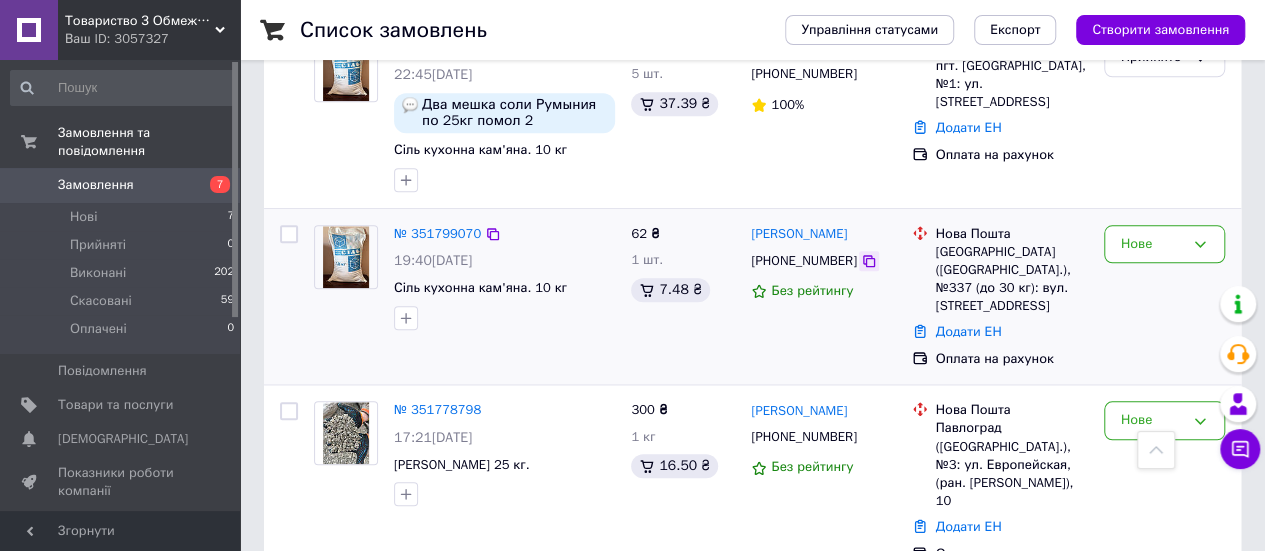 click at bounding box center (869, 261) 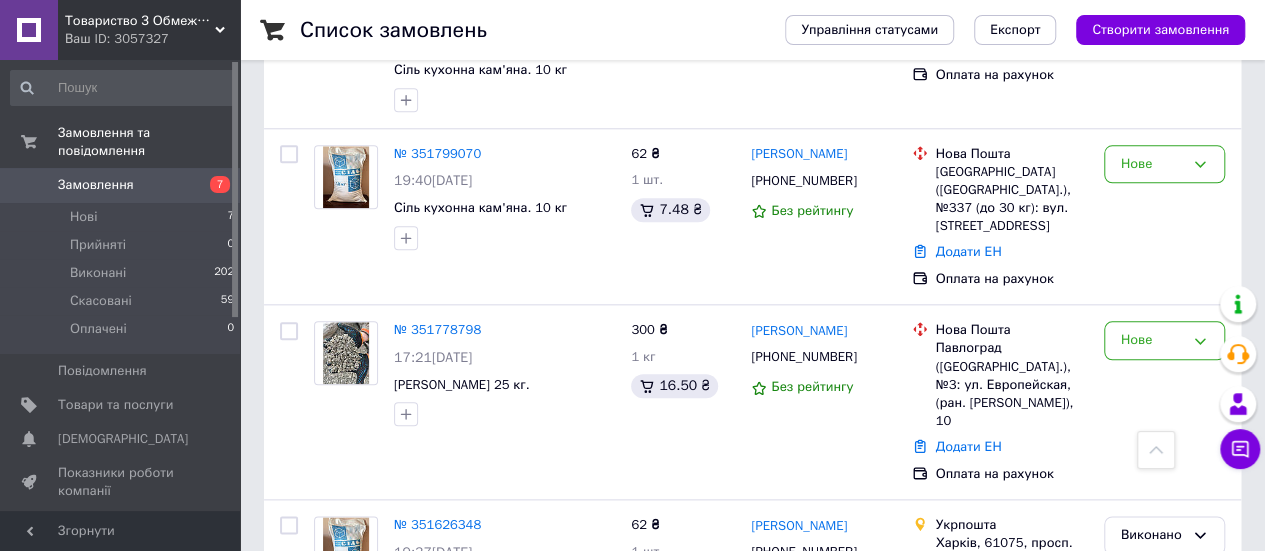 scroll, scrollTop: 1000, scrollLeft: 0, axis: vertical 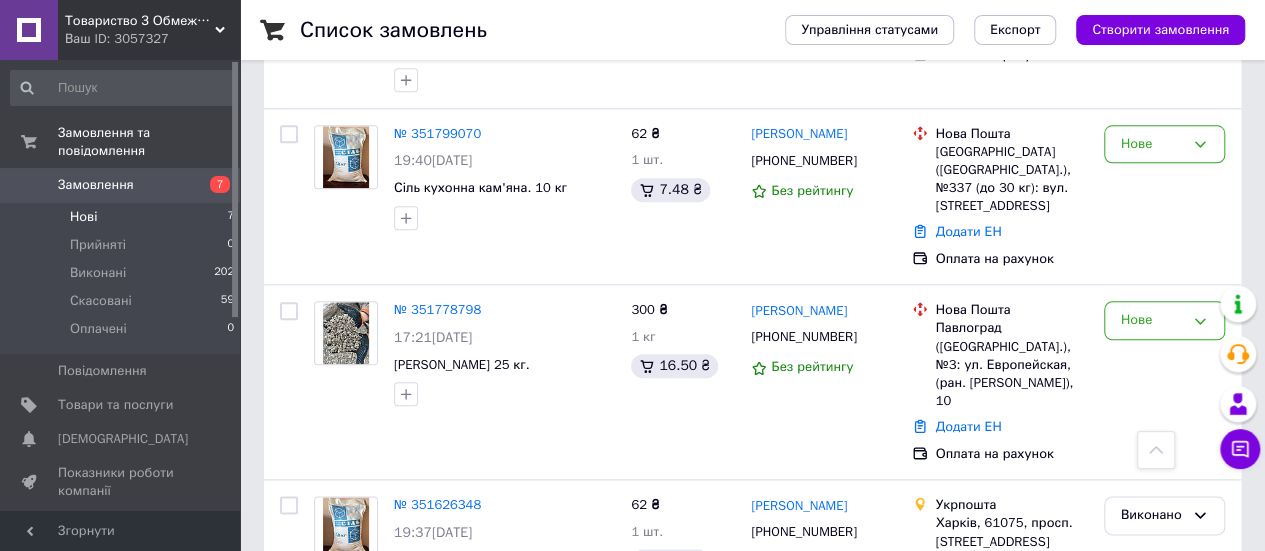 click on "Нові 7" at bounding box center (123, 217) 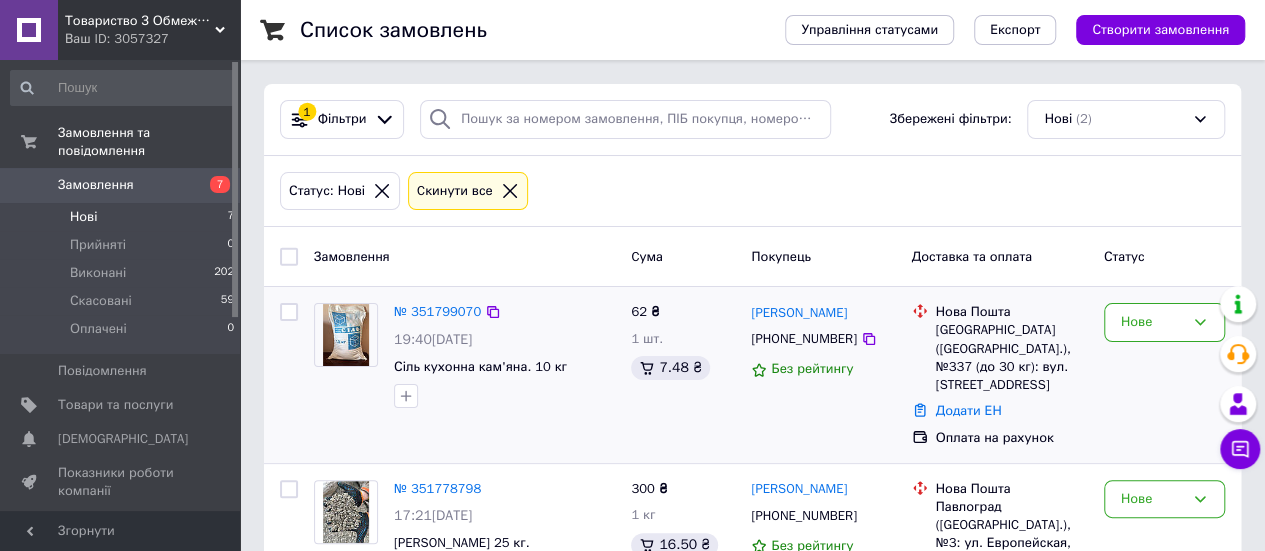 scroll, scrollTop: 110, scrollLeft: 0, axis: vertical 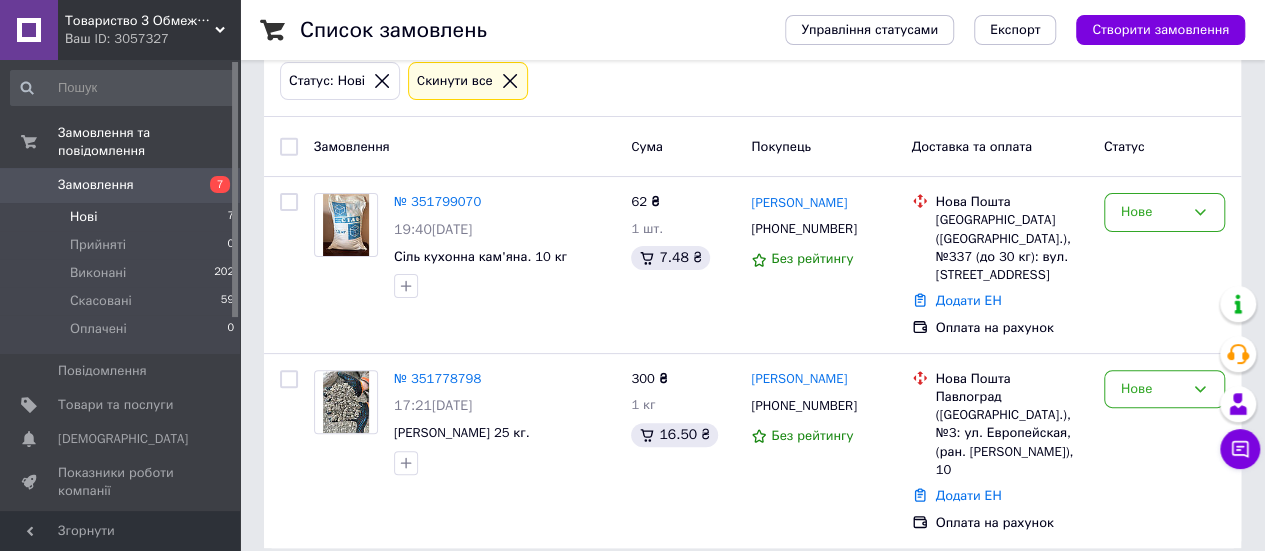 click on "Нові 7" at bounding box center (123, 217) 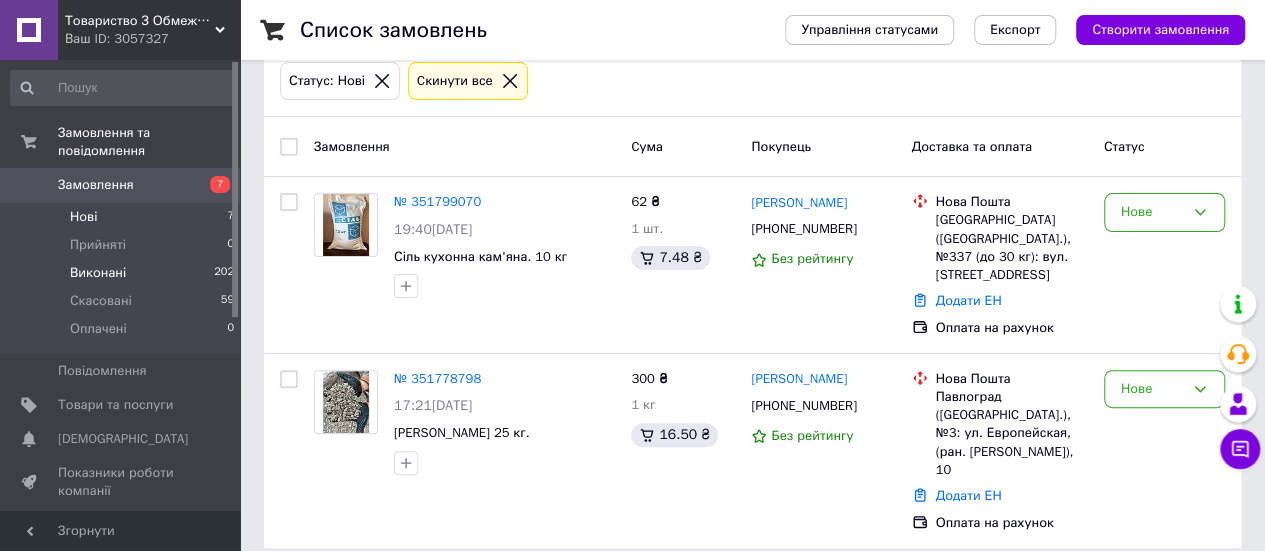 click on "Виконані 202" at bounding box center (123, 273) 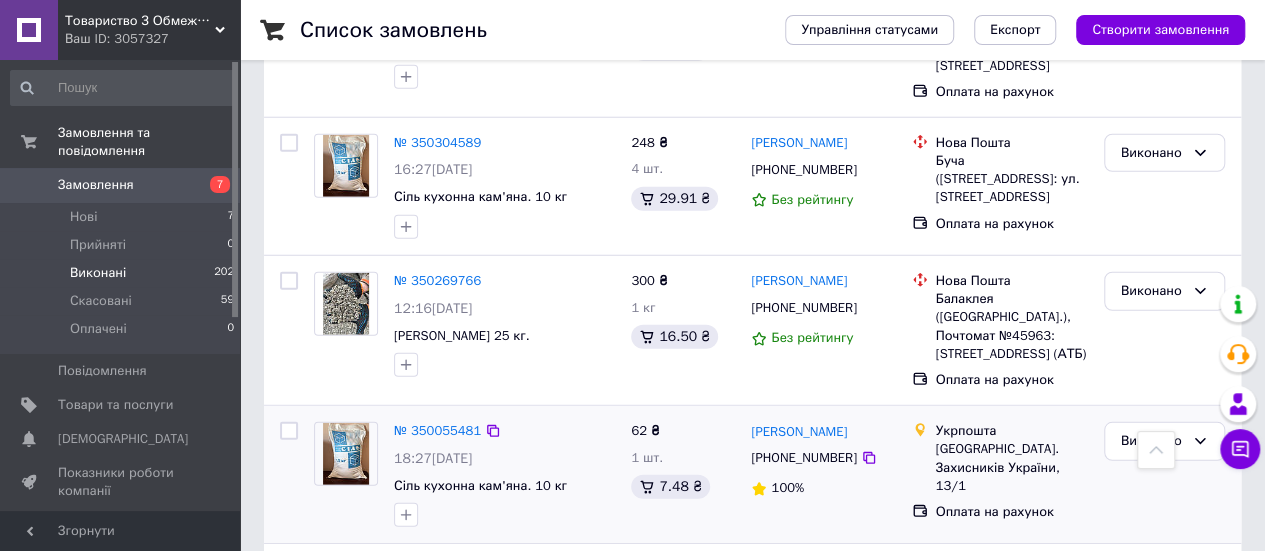 scroll, scrollTop: 2556, scrollLeft: 0, axis: vertical 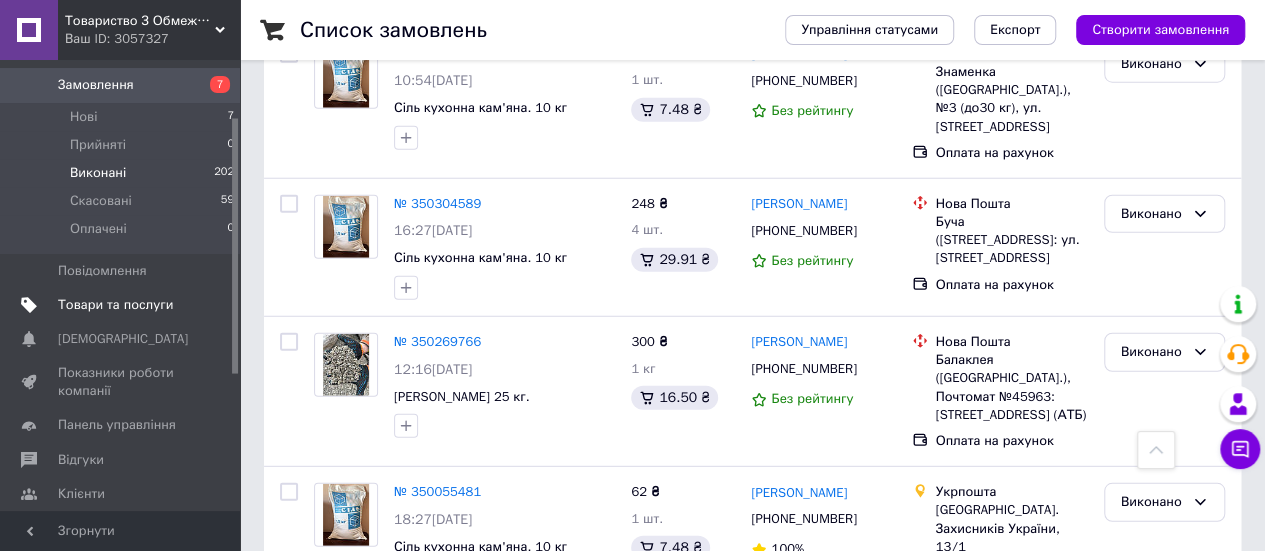 click on "Товари та послуги" at bounding box center [115, 305] 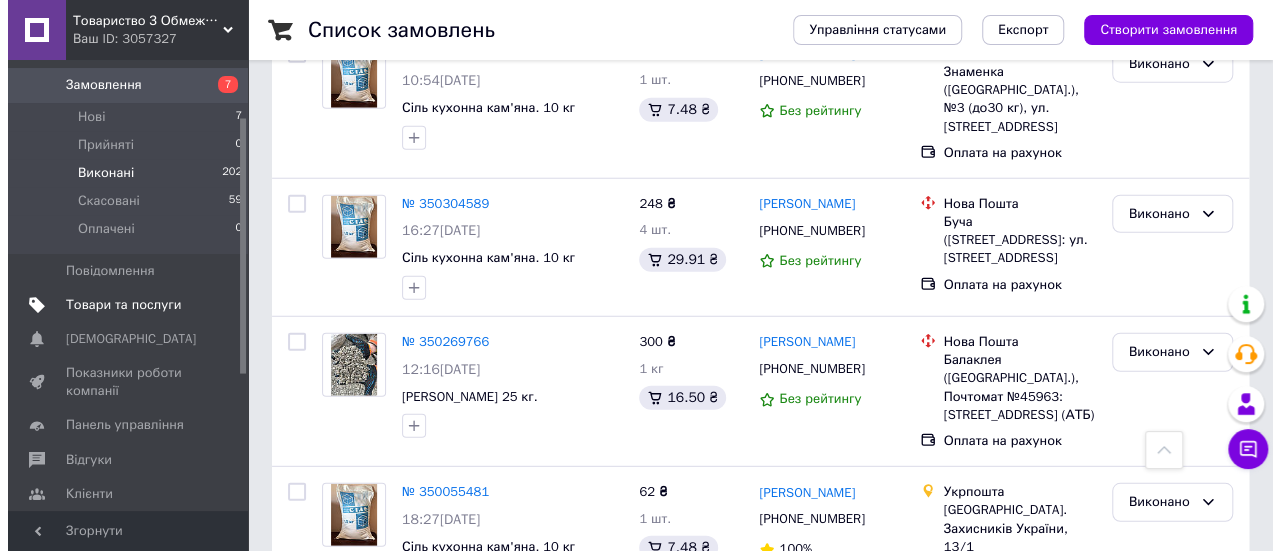 scroll, scrollTop: 0, scrollLeft: 0, axis: both 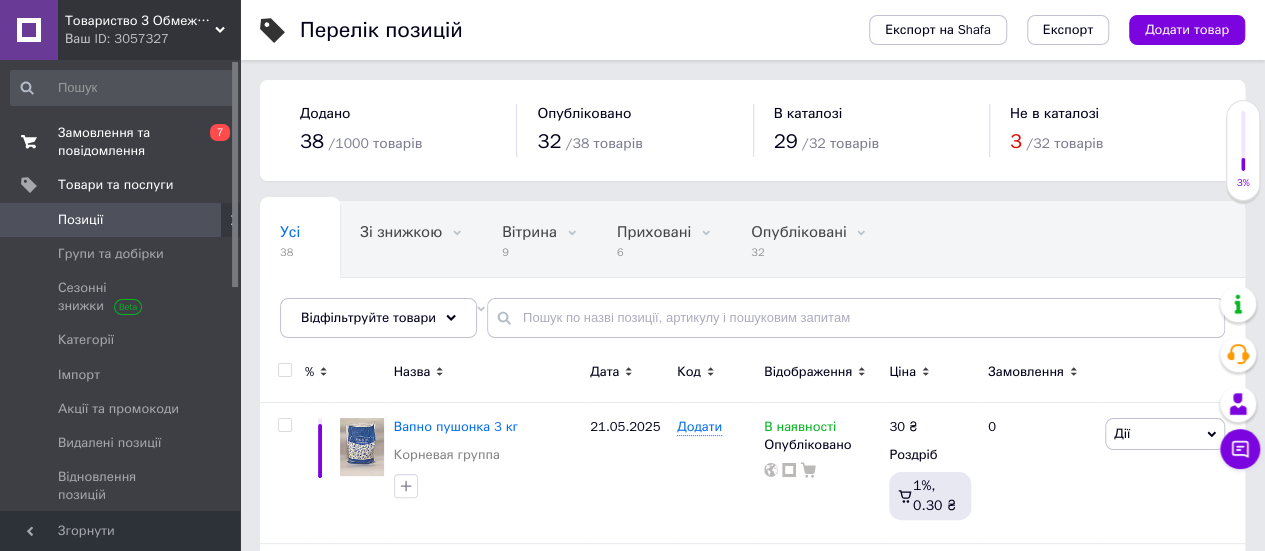 click on "Замовлення та повідомлення" at bounding box center (121, 142) 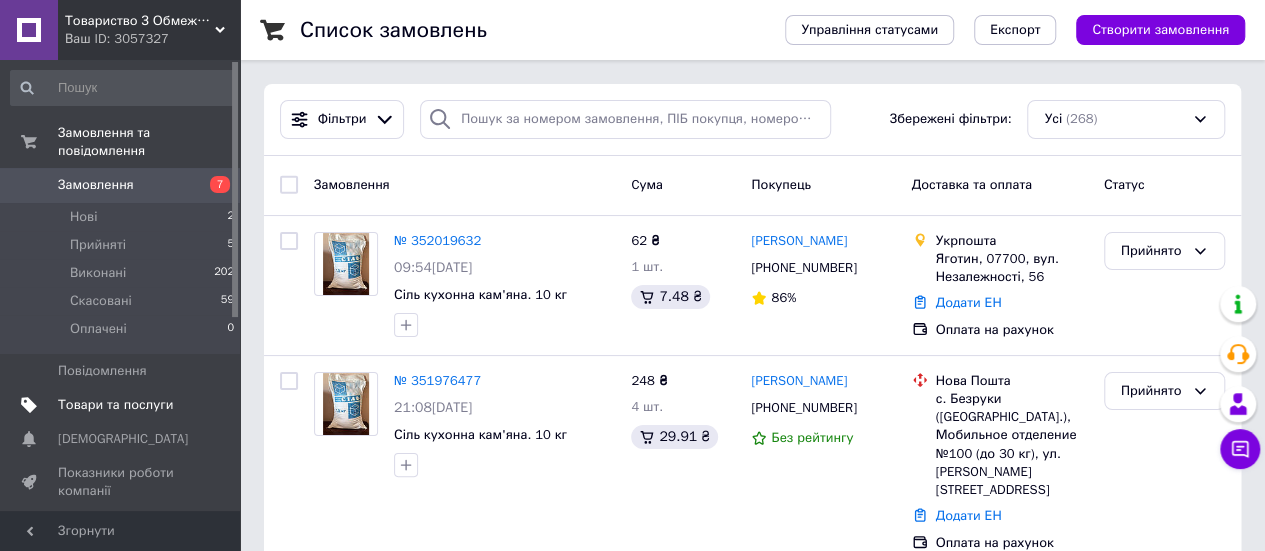 click on "Товари та послуги" at bounding box center [123, 405] 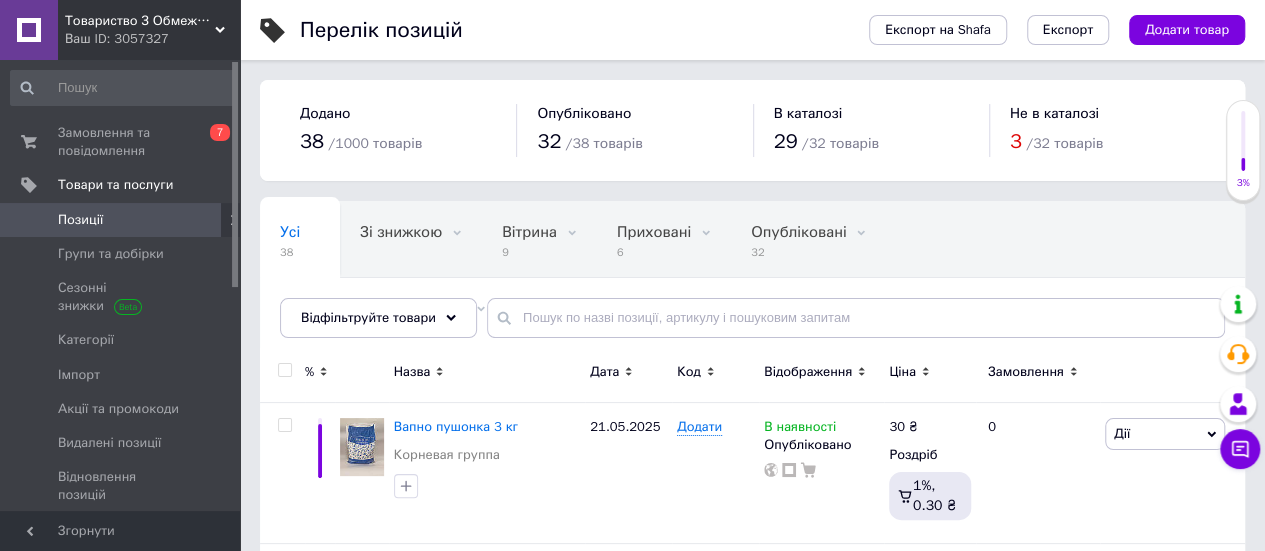 scroll, scrollTop: 236, scrollLeft: 0, axis: vertical 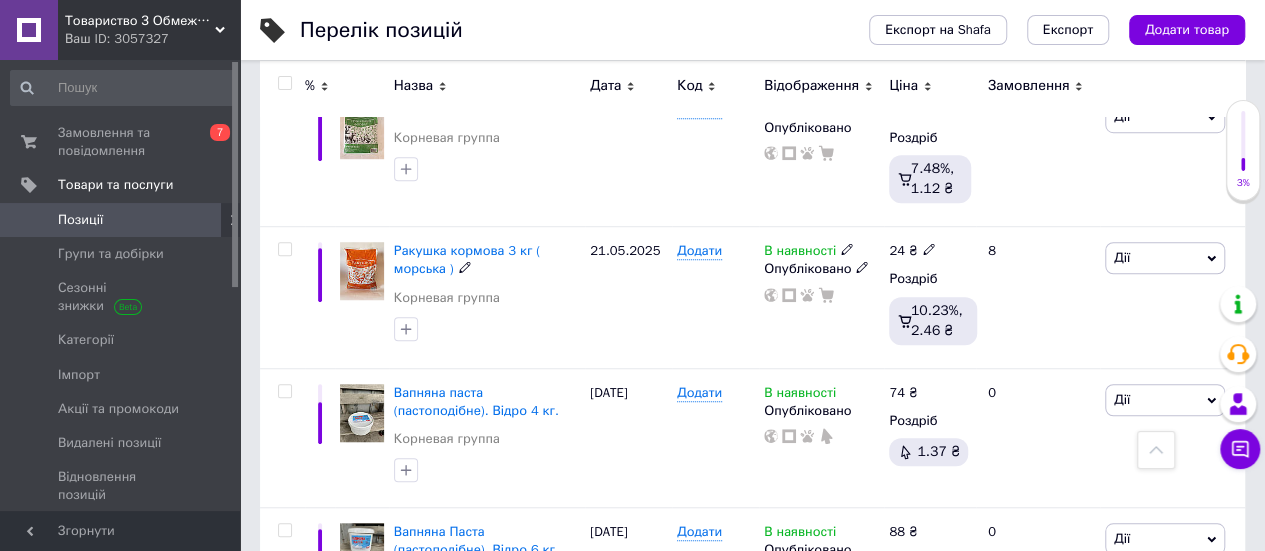 click on "Ракушка кормова 3 кг ( морська )" at bounding box center [467, 259] 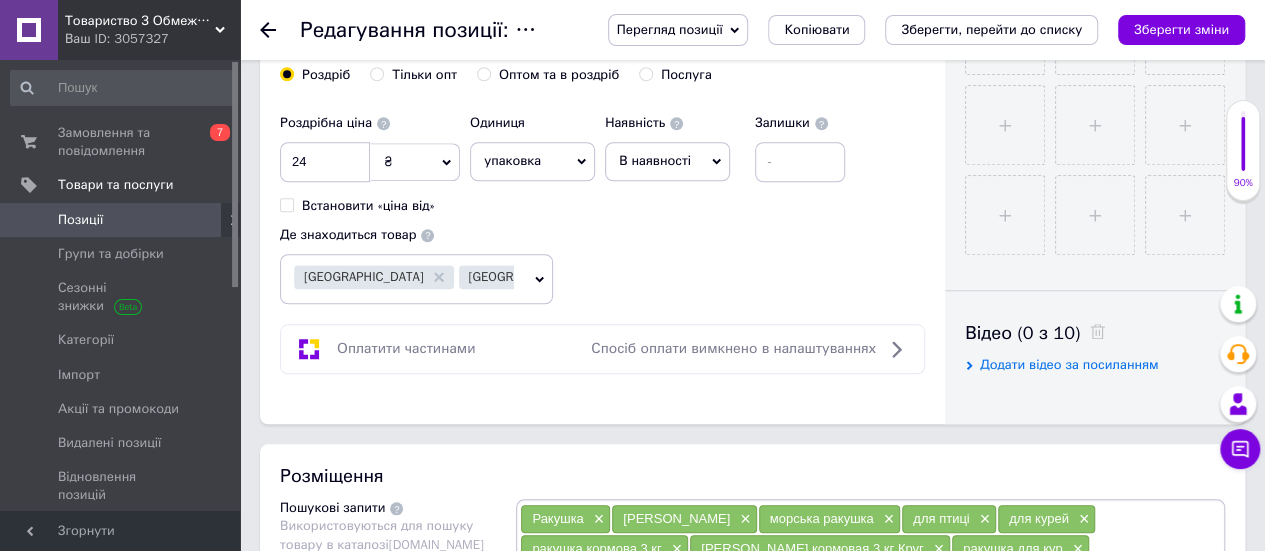 scroll, scrollTop: 700, scrollLeft: 0, axis: vertical 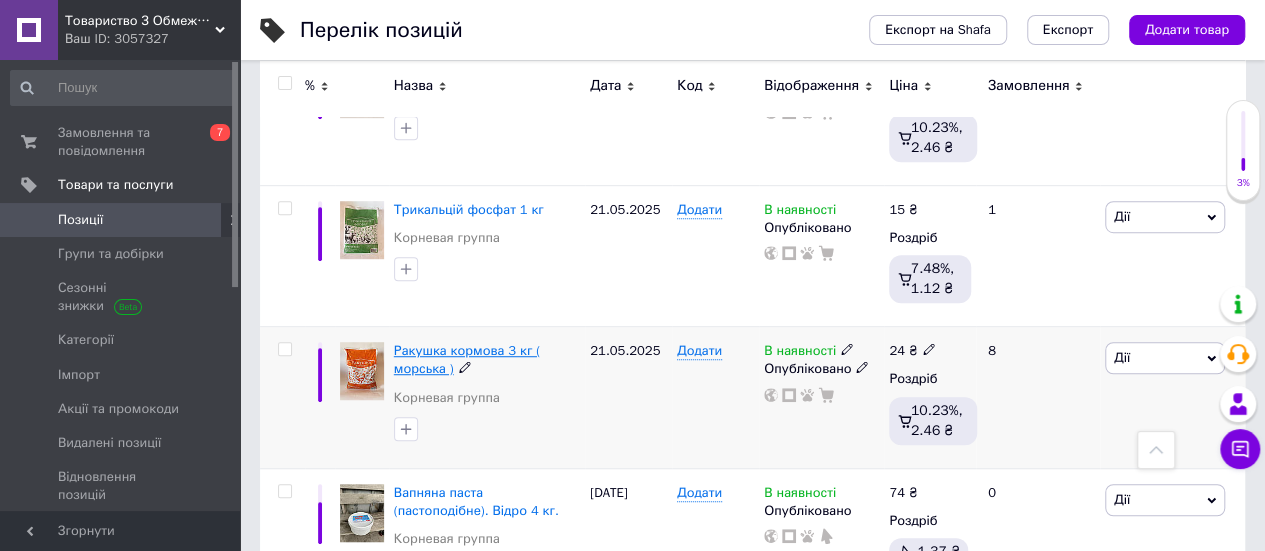 click on "Ракушка кормова 3 кг ( морська )" at bounding box center [467, 359] 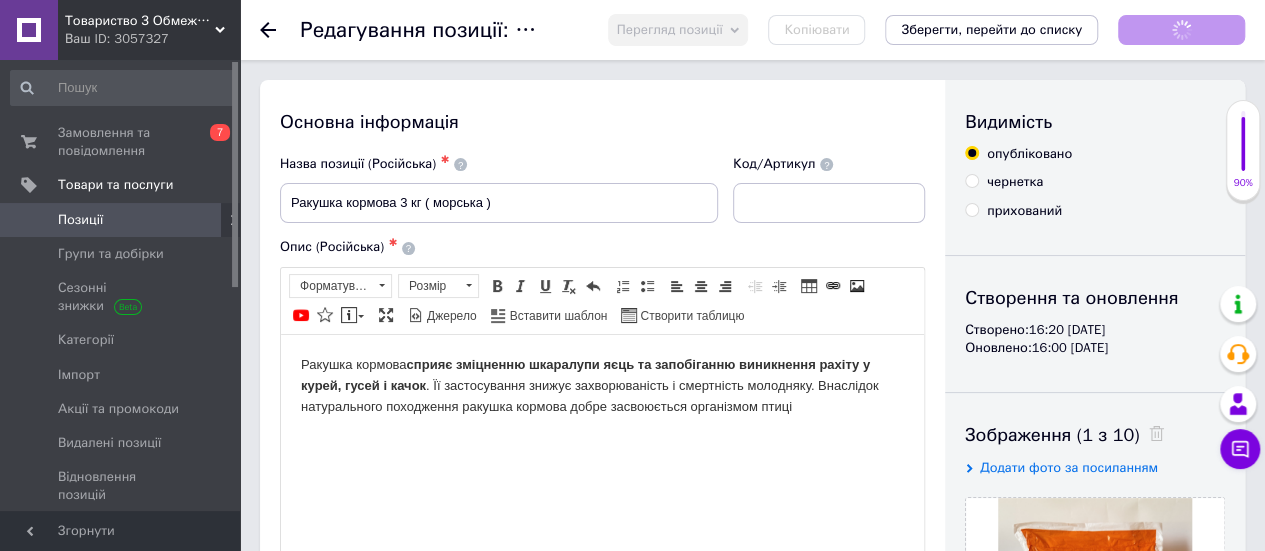 scroll, scrollTop: 0, scrollLeft: 0, axis: both 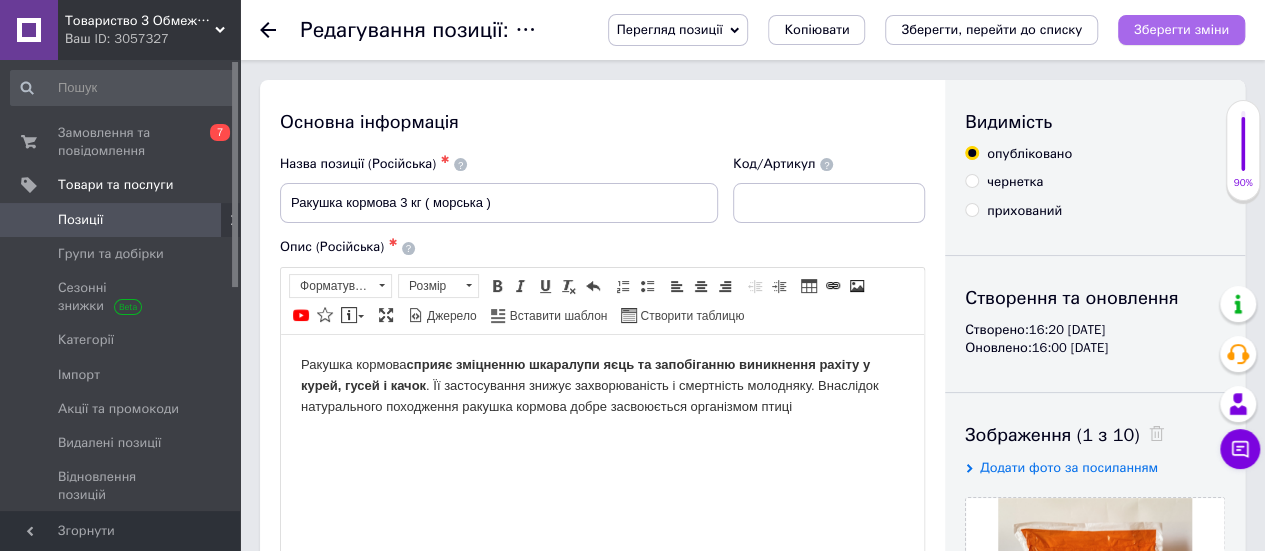 click on "Зберегти зміни" at bounding box center (1181, 30) 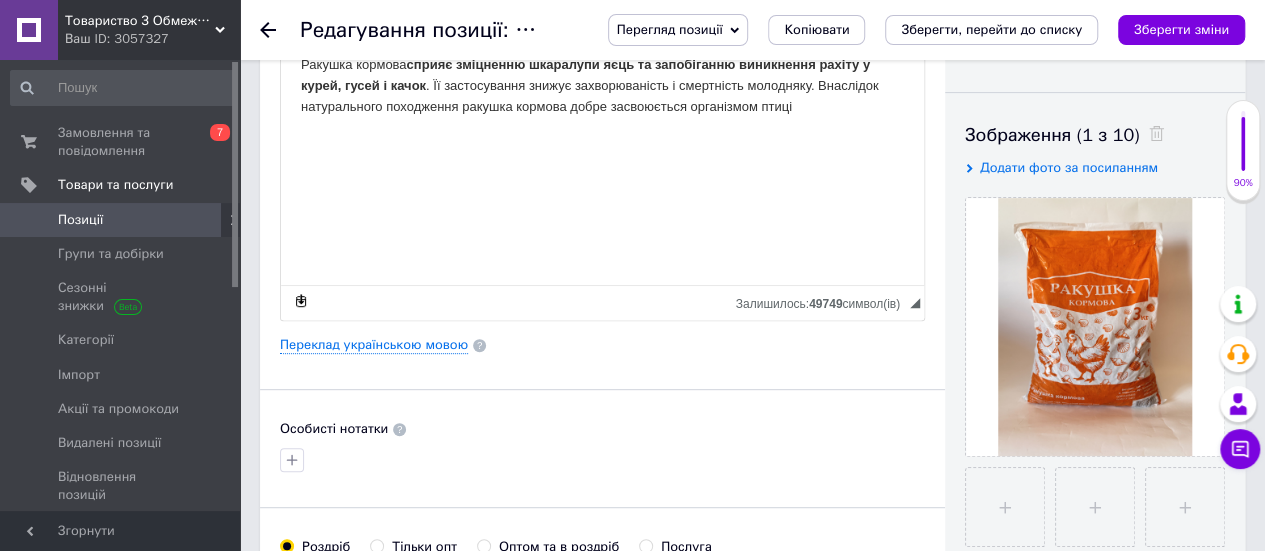 scroll, scrollTop: 0, scrollLeft: 0, axis: both 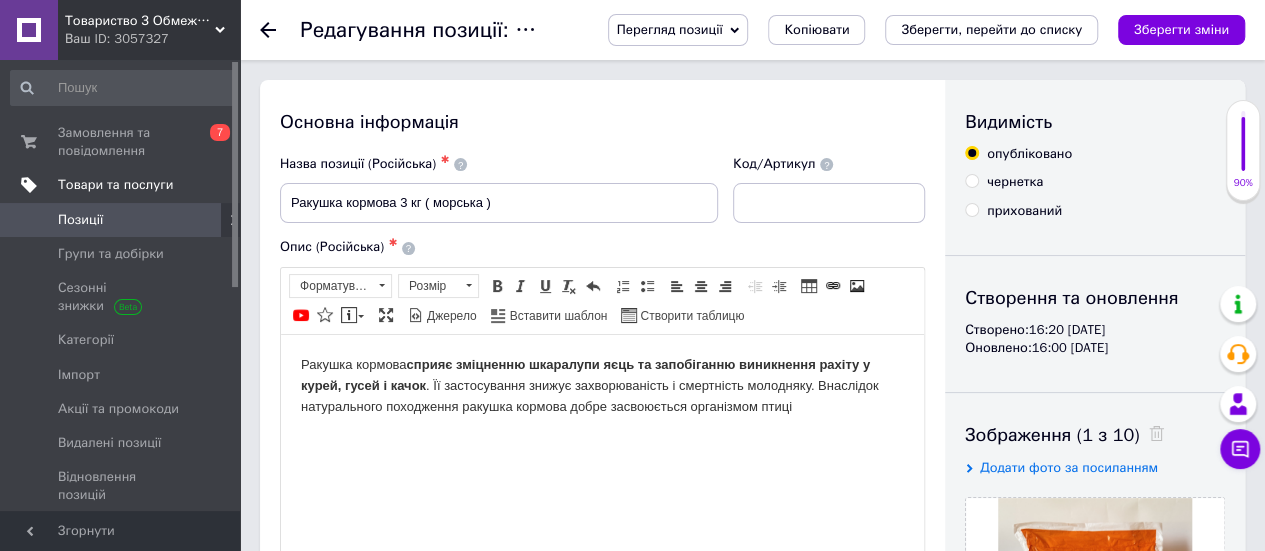click on "Товари та послуги" at bounding box center [115, 185] 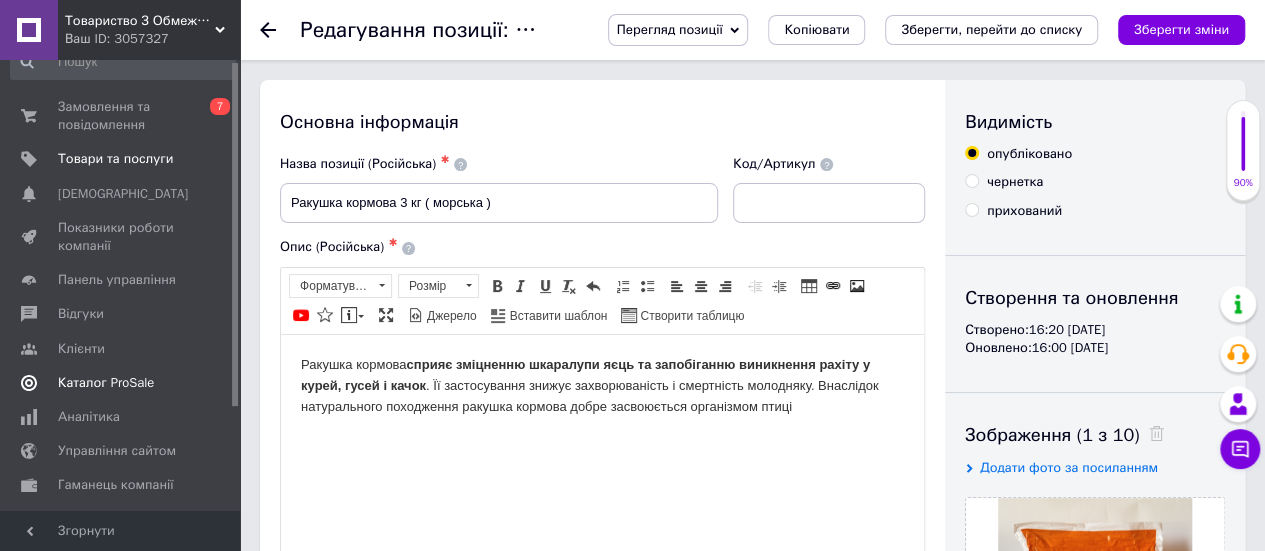 scroll, scrollTop: 0, scrollLeft: 0, axis: both 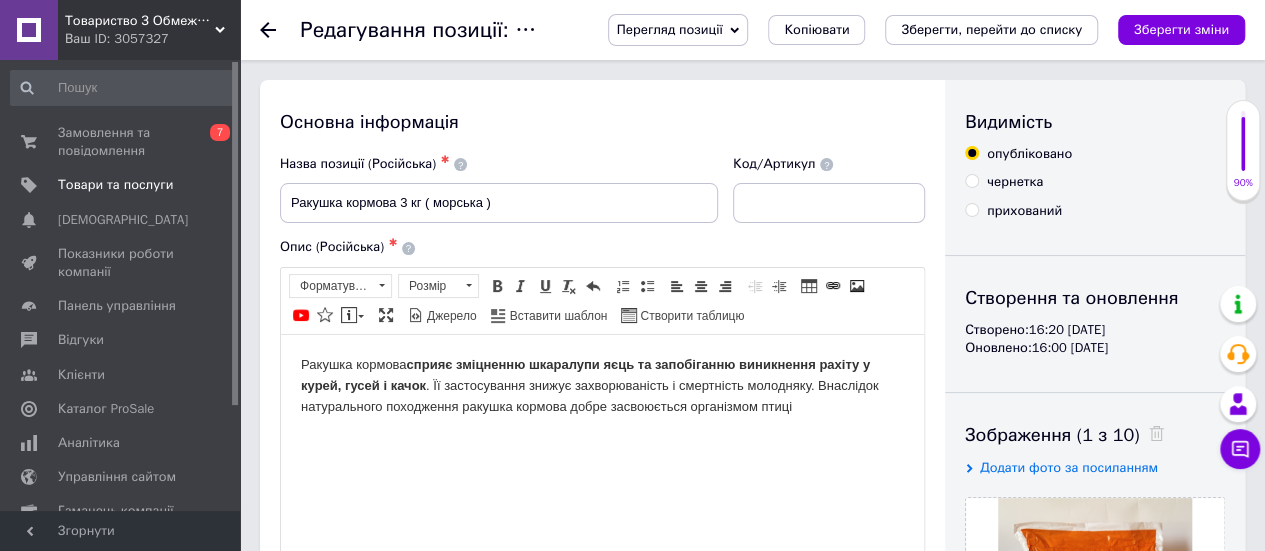 click on "Товариство З Обмеженою Відповідальністю "Виробнича Фірма "Діоніс Плюс"" at bounding box center (140, 21) 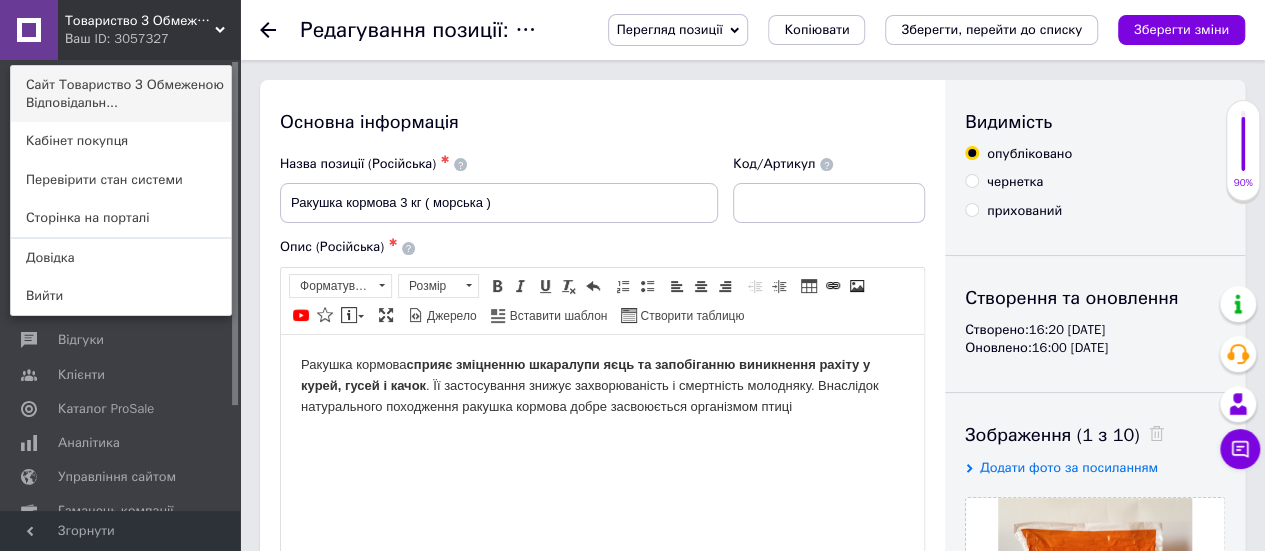 click on "Сайт Товариство З Обмеженою Відповідальн..." at bounding box center (121, 94) 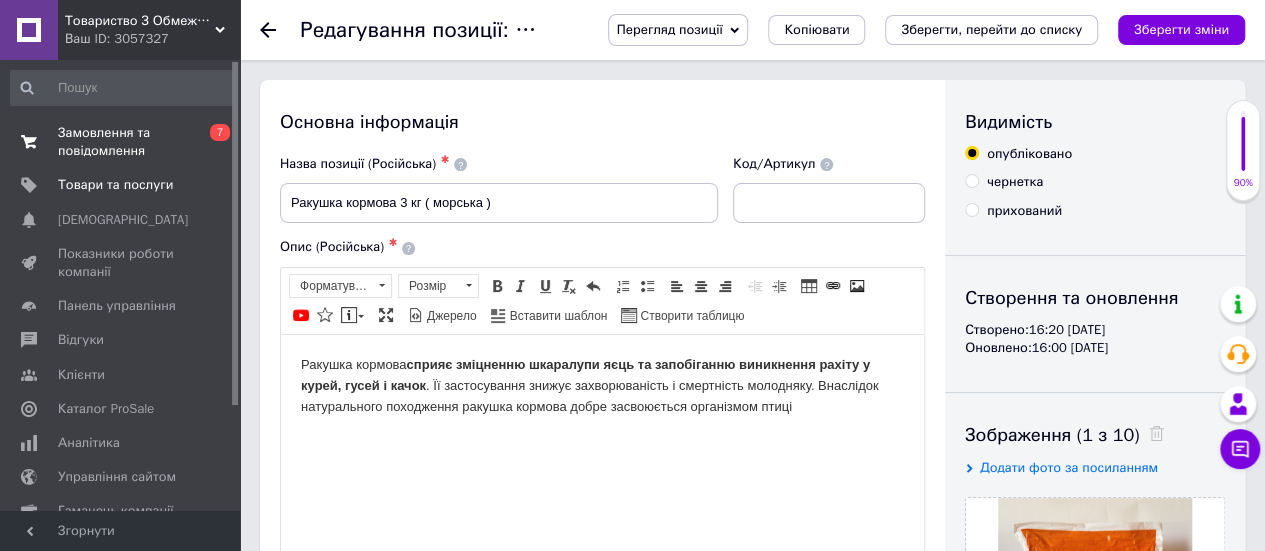 click on "Замовлення та повідомлення 0 7" at bounding box center [123, 142] 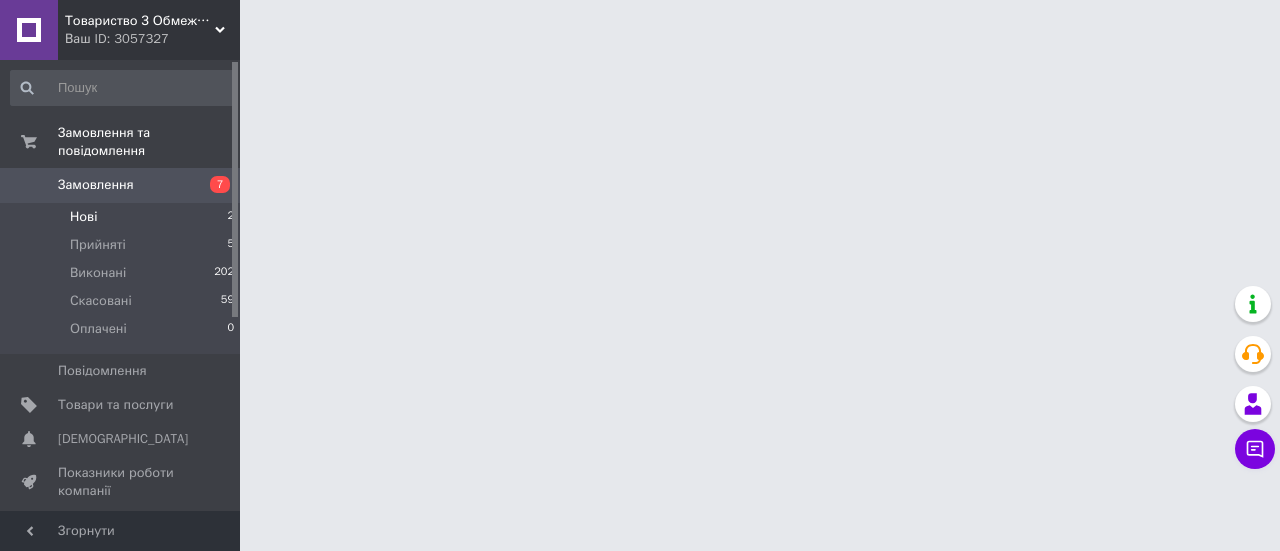 click on "Нові 2" at bounding box center (123, 217) 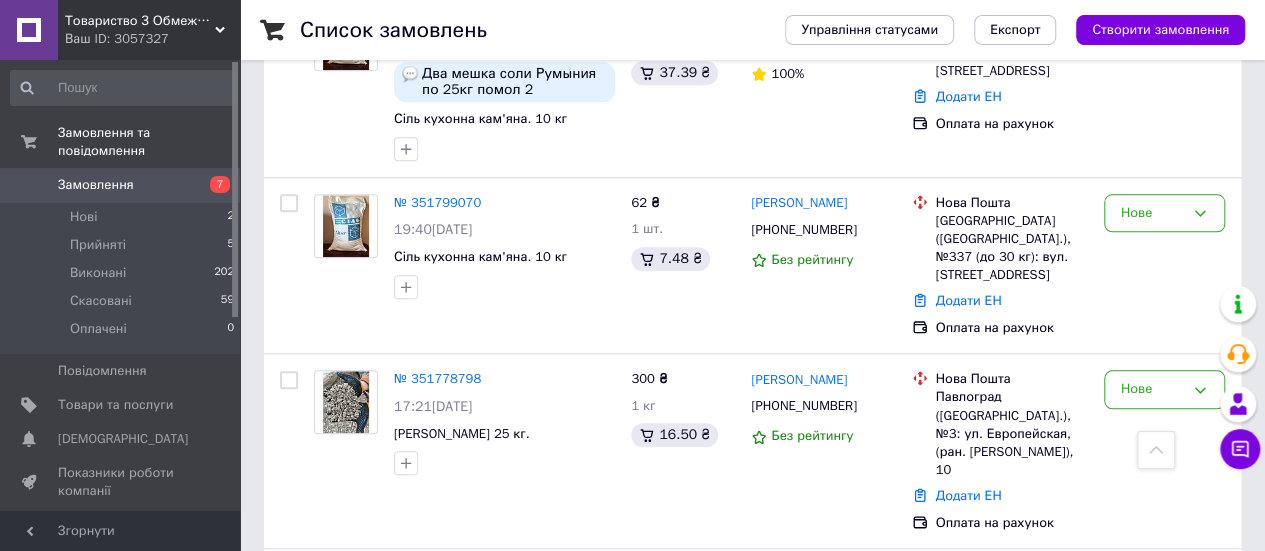 scroll, scrollTop: 900, scrollLeft: 0, axis: vertical 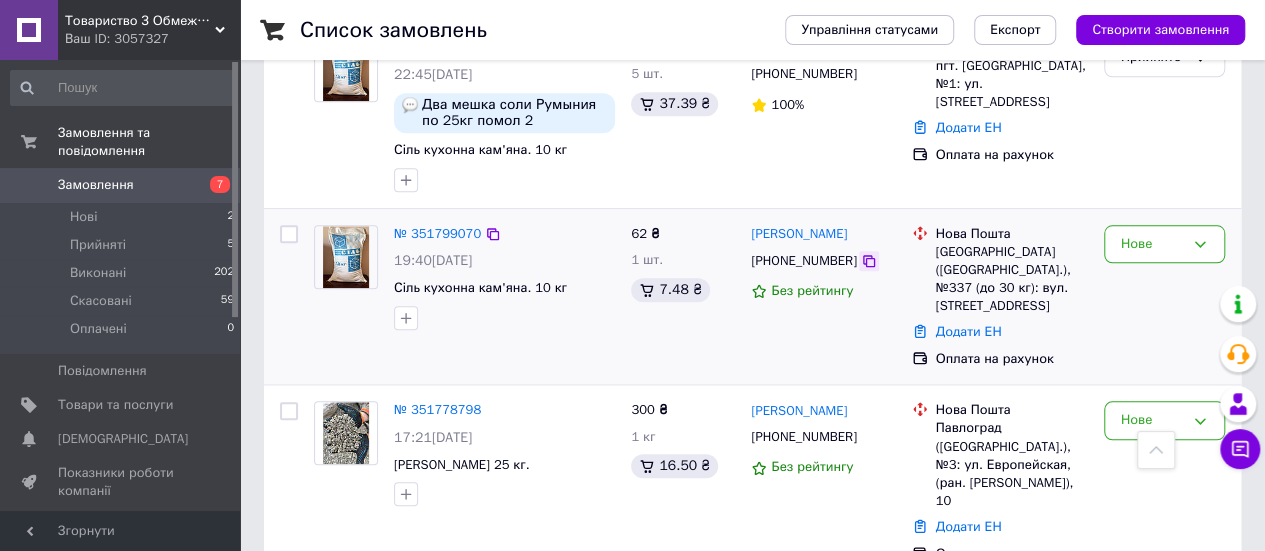 click 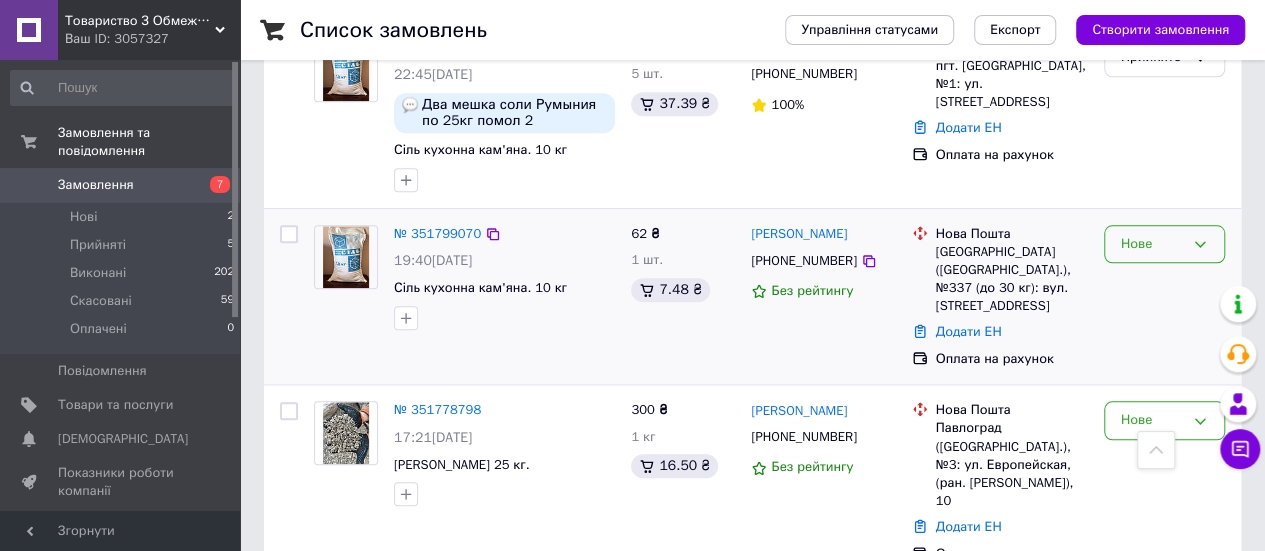 click on "Нове" at bounding box center (1152, 244) 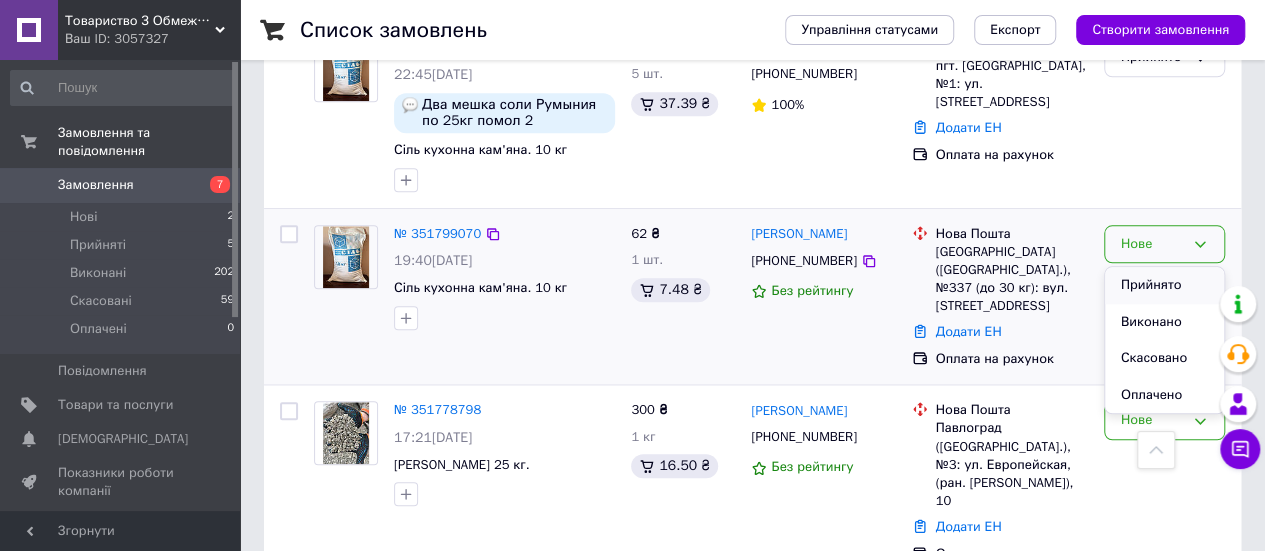 click on "Прийнято" at bounding box center [1164, 285] 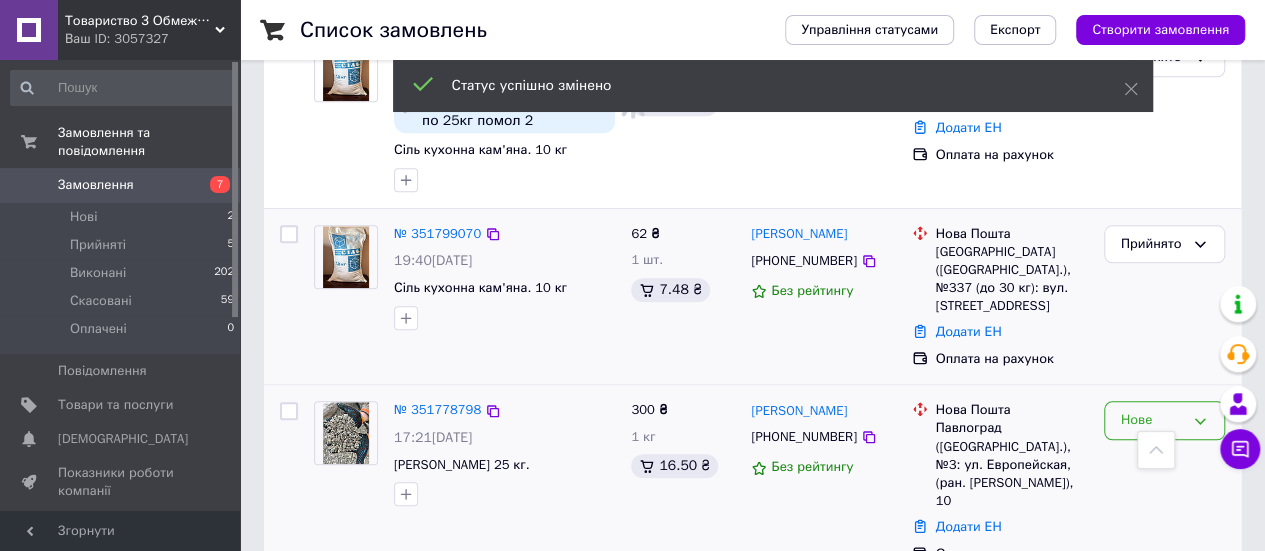 click on "Нове" at bounding box center [1152, 420] 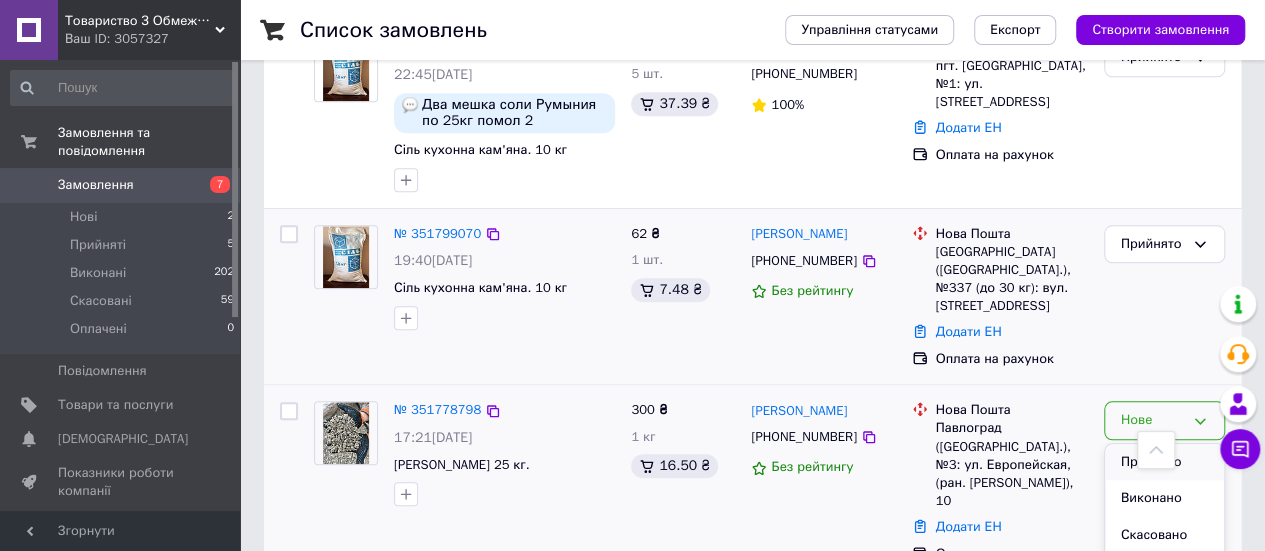 click on "Прийнято" at bounding box center [1164, 462] 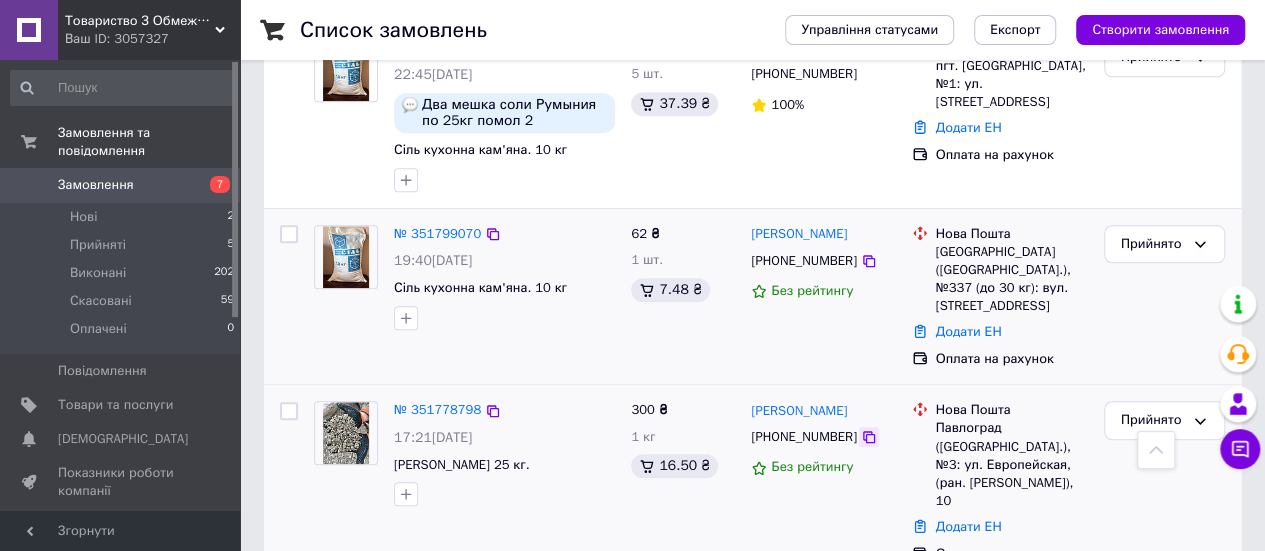 click 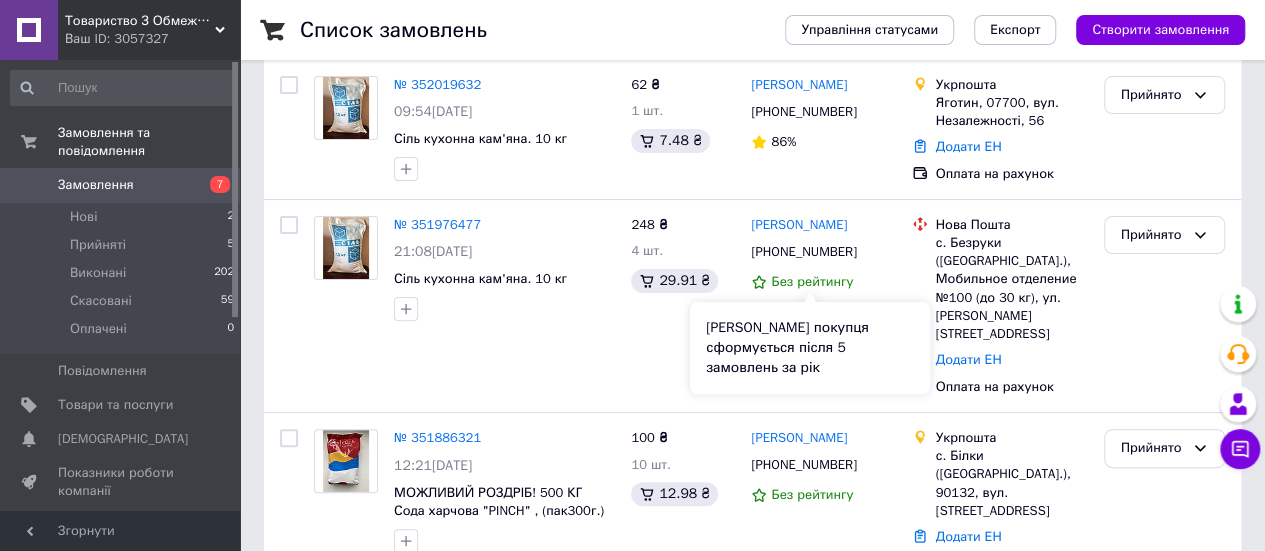 scroll, scrollTop: 200, scrollLeft: 0, axis: vertical 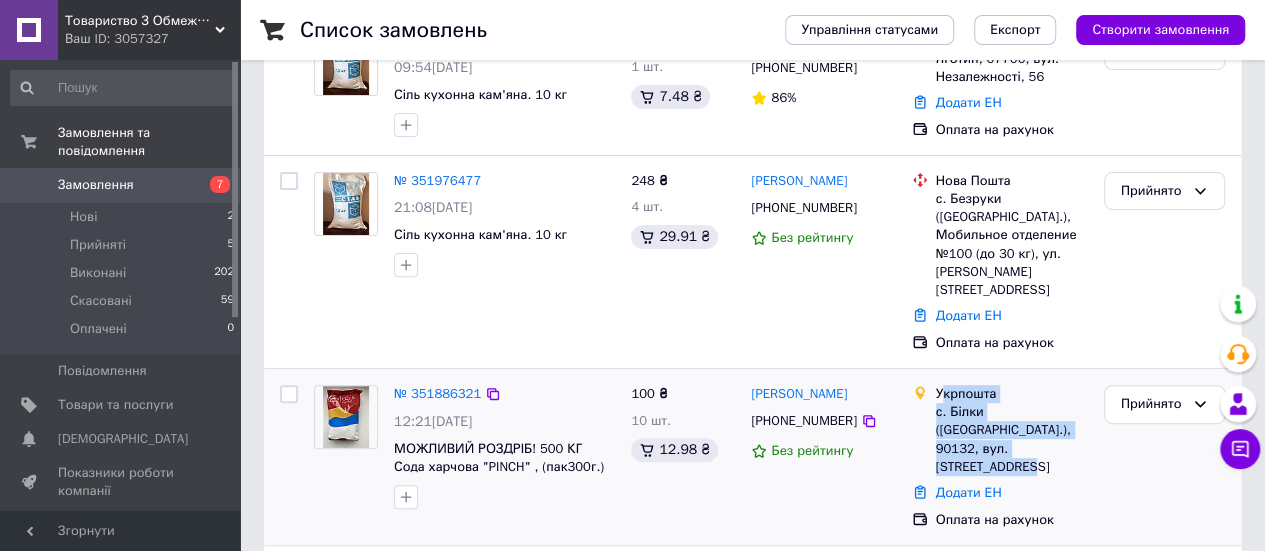 drag, startPoint x: 940, startPoint y: 354, endPoint x: 1049, endPoint y: 409, distance: 122.09013 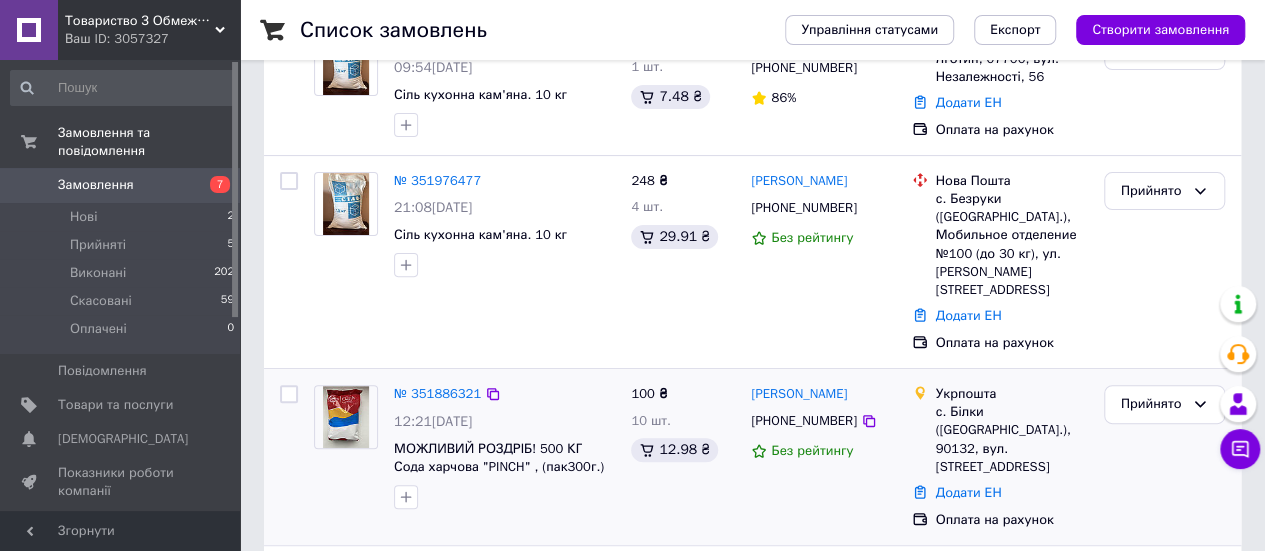 click on "Укрпошта с. Білки ([GEOGRAPHIC_DATA].), 90132, вул. [STREET_ADDRESS] Додати ЕН Оплата на рахунок" at bounding box center [1000, 457] 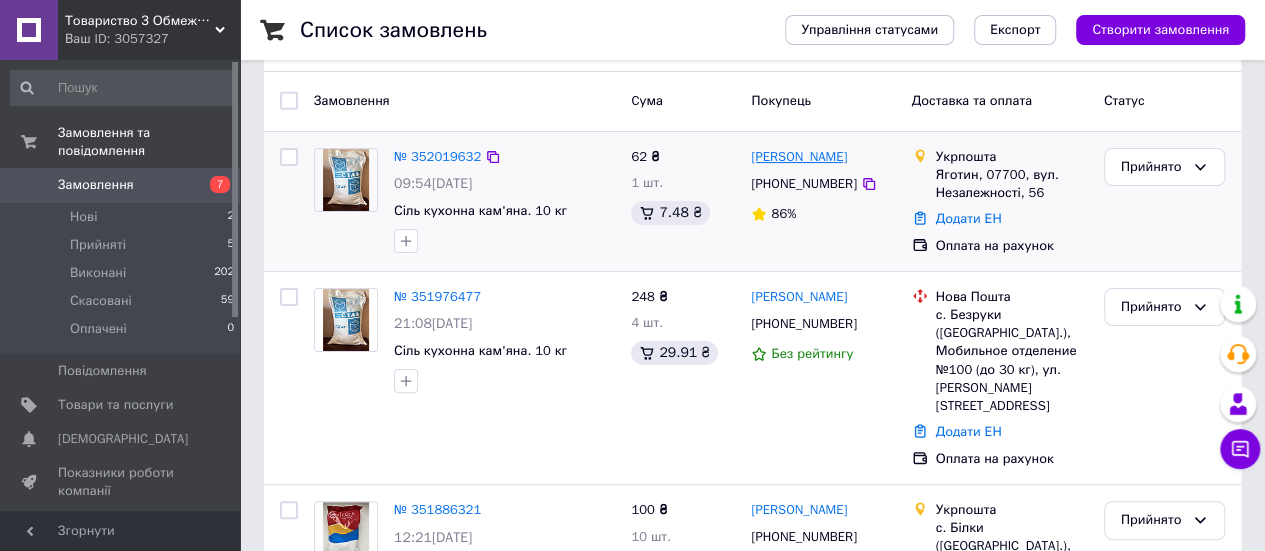 scroll, scrollTop: 0, scrollLeft: 0, axis: both 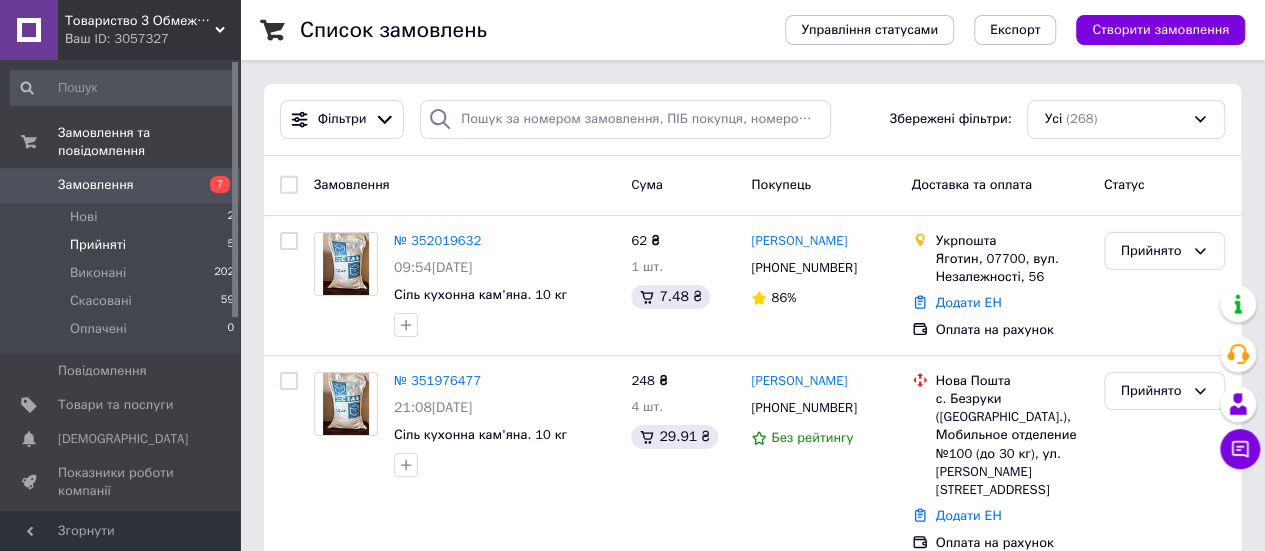 click on "Прийняті" at bounding box center (98, 245) 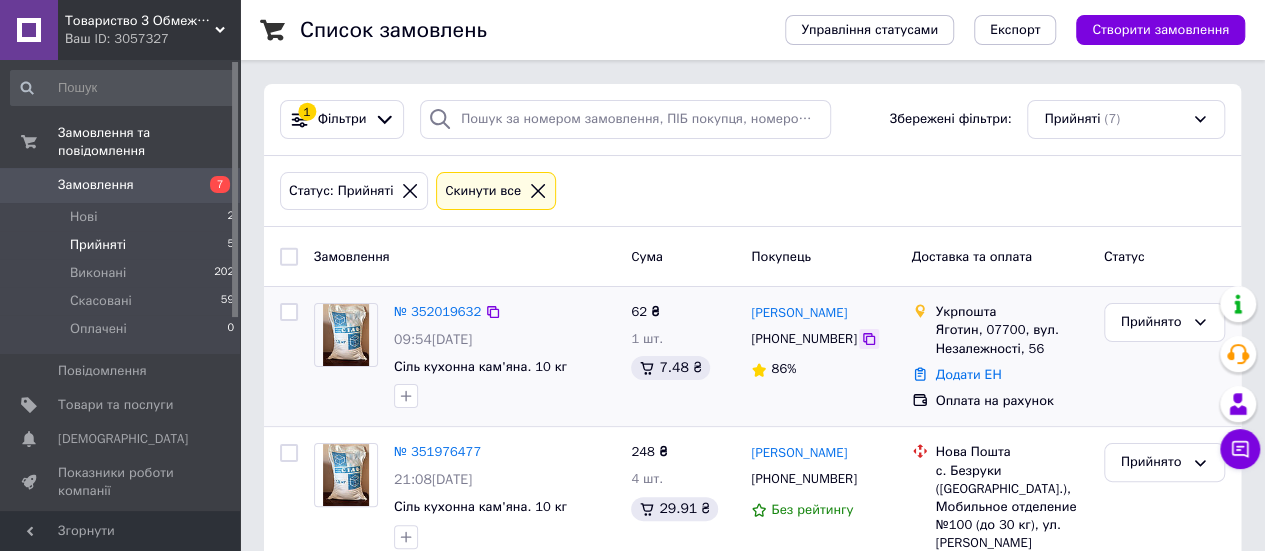 click 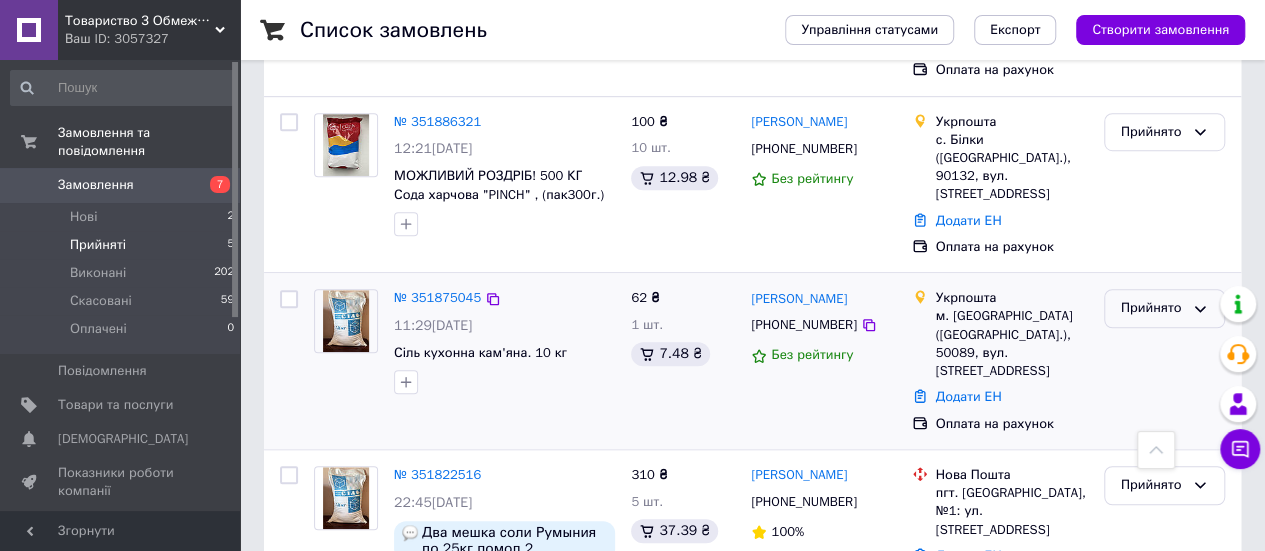 scroll, scrollTop: 500, scrollLeft: 0, axis: vertical 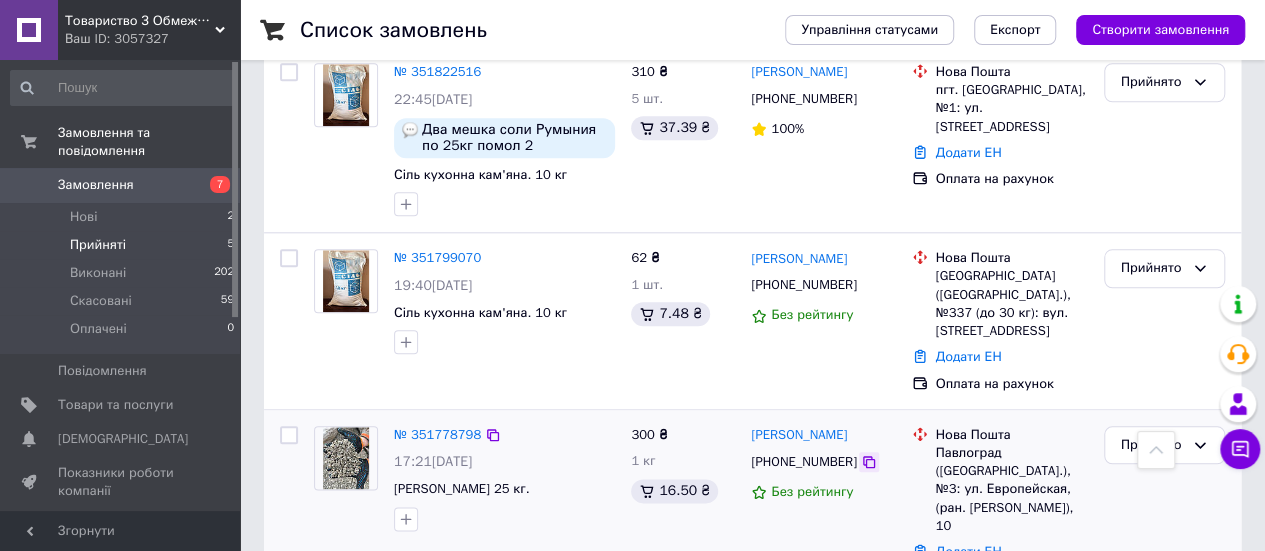 click 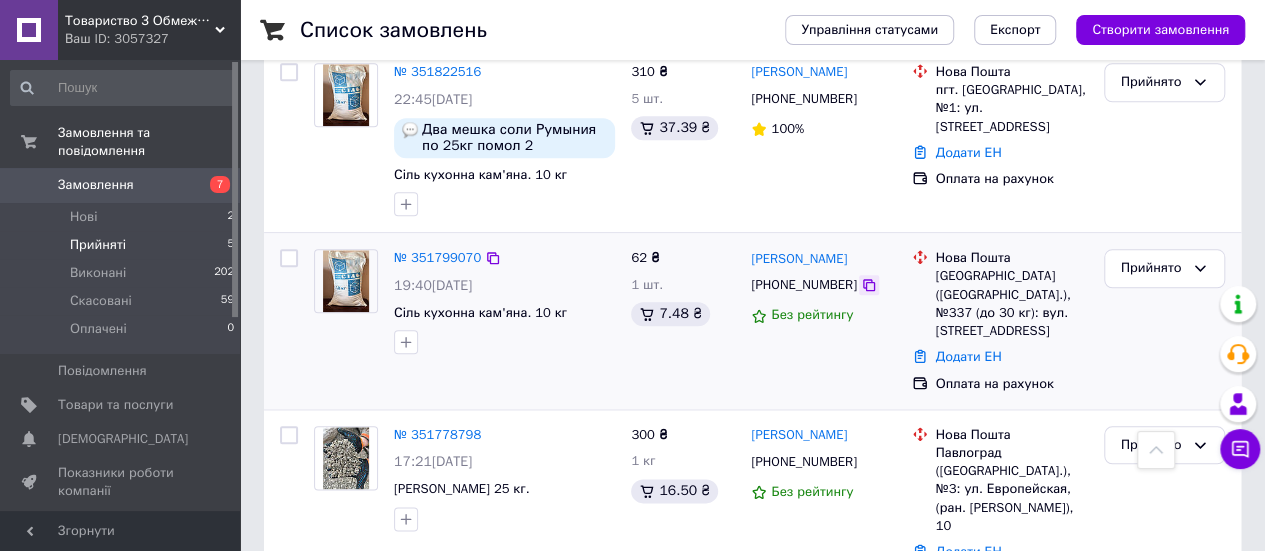 click 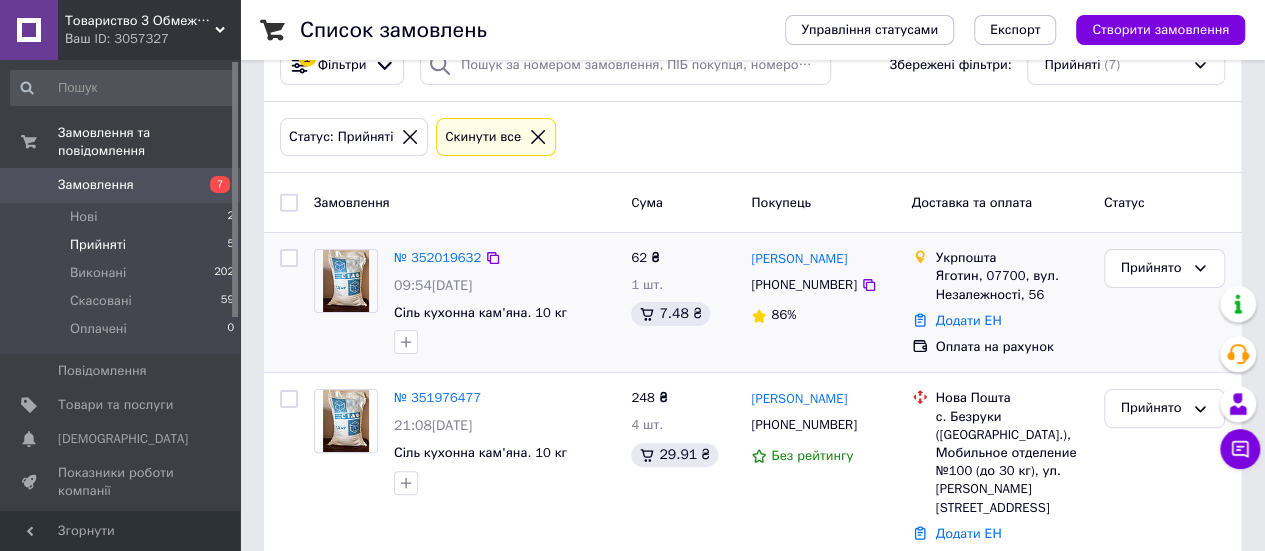 scroll, scrollTop: 0, scrollLeft: 0, axis: both 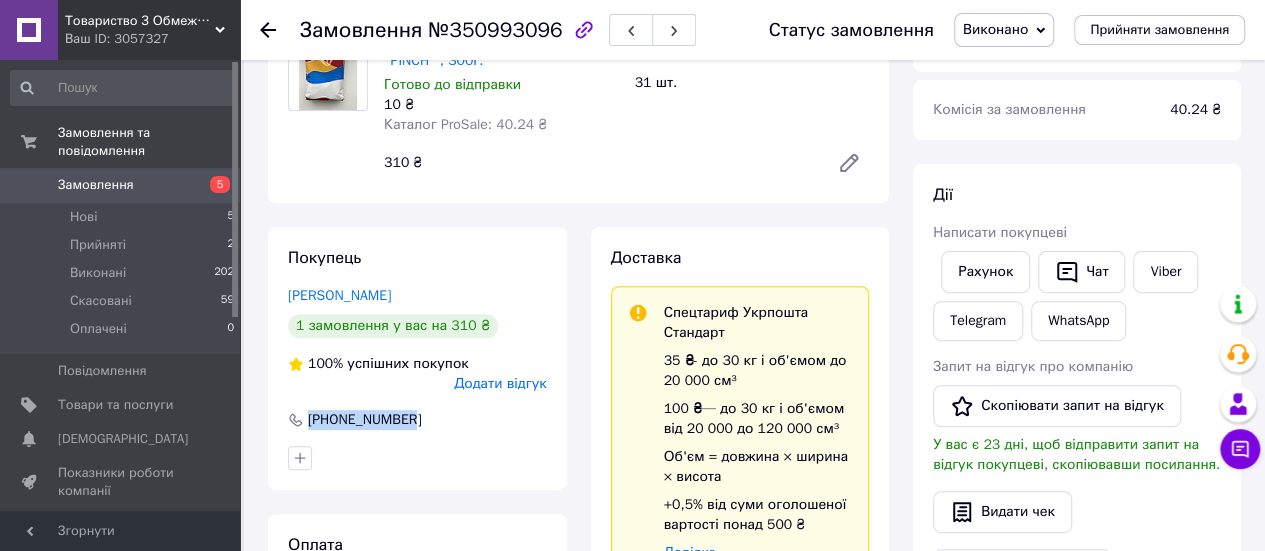 drag, startPoint x: 406, startPoint y: 419, endPoint x: 296, endPoint y: 423, distance: 110.0727 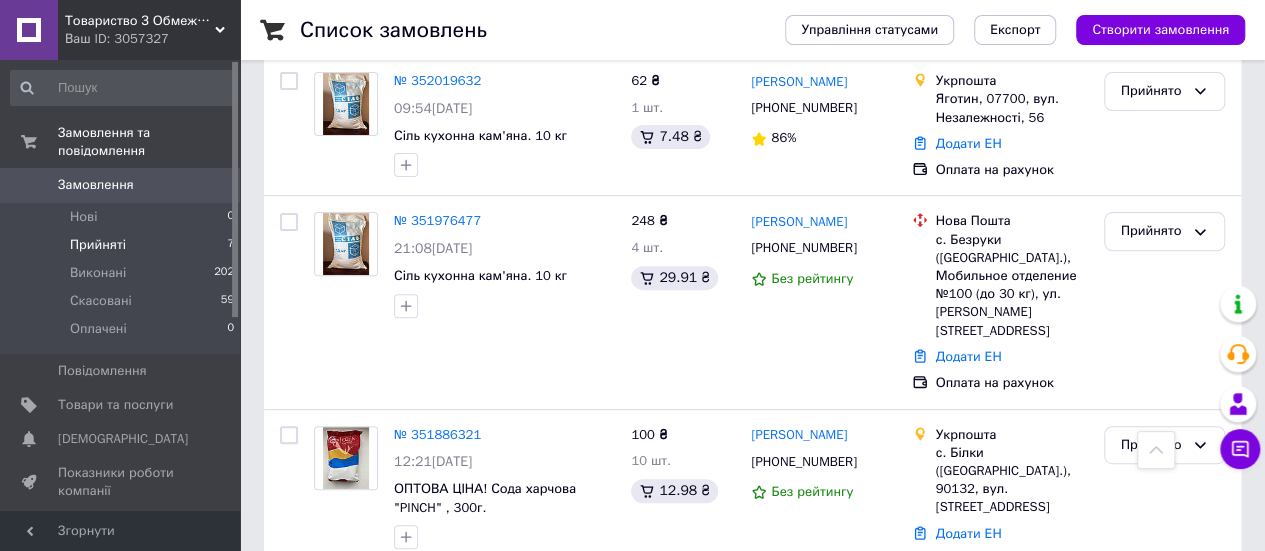 scroll, scrollTop: 200, scrollLeft: 0, axis: vertical 